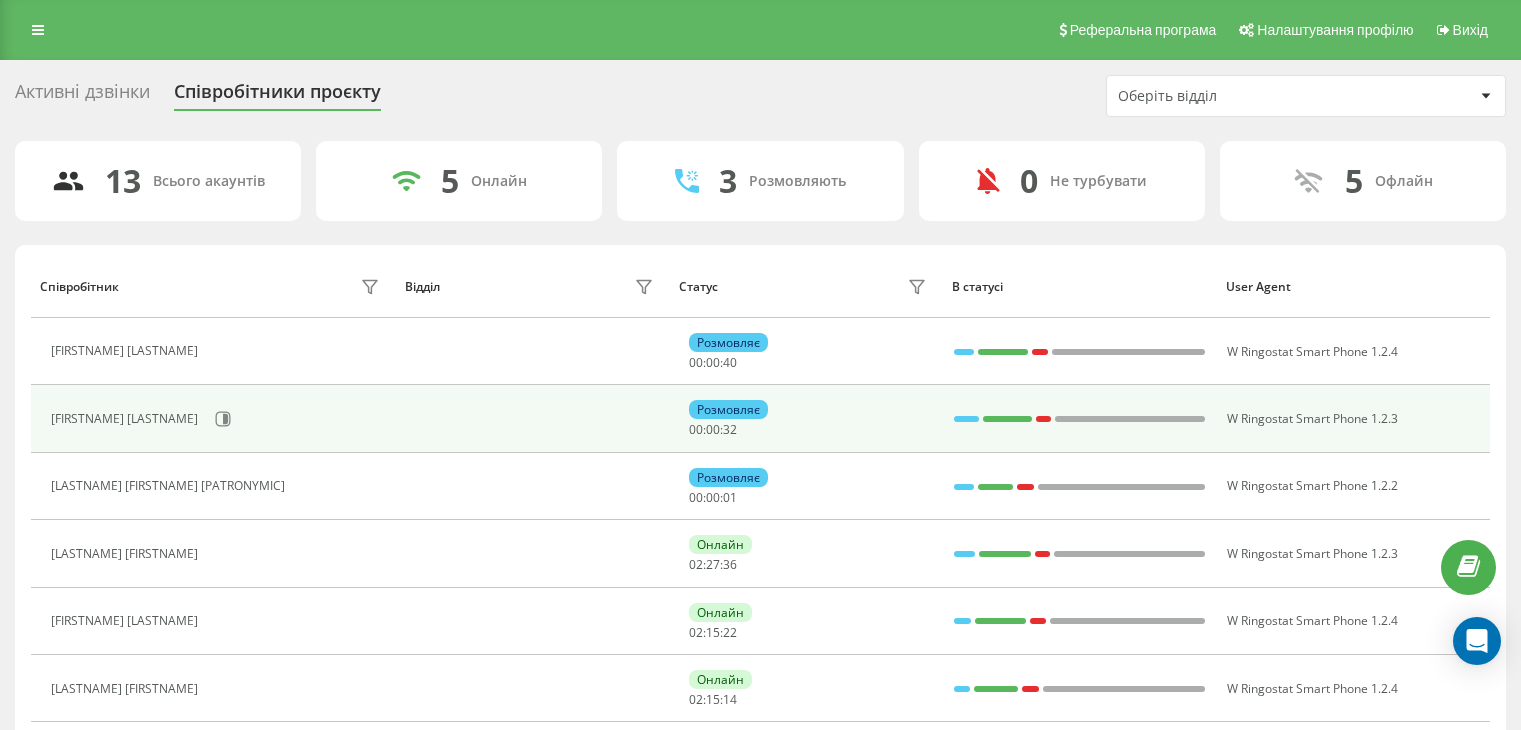scroll, scrollTop: 136, scrollLeft: 0, axis: vertical 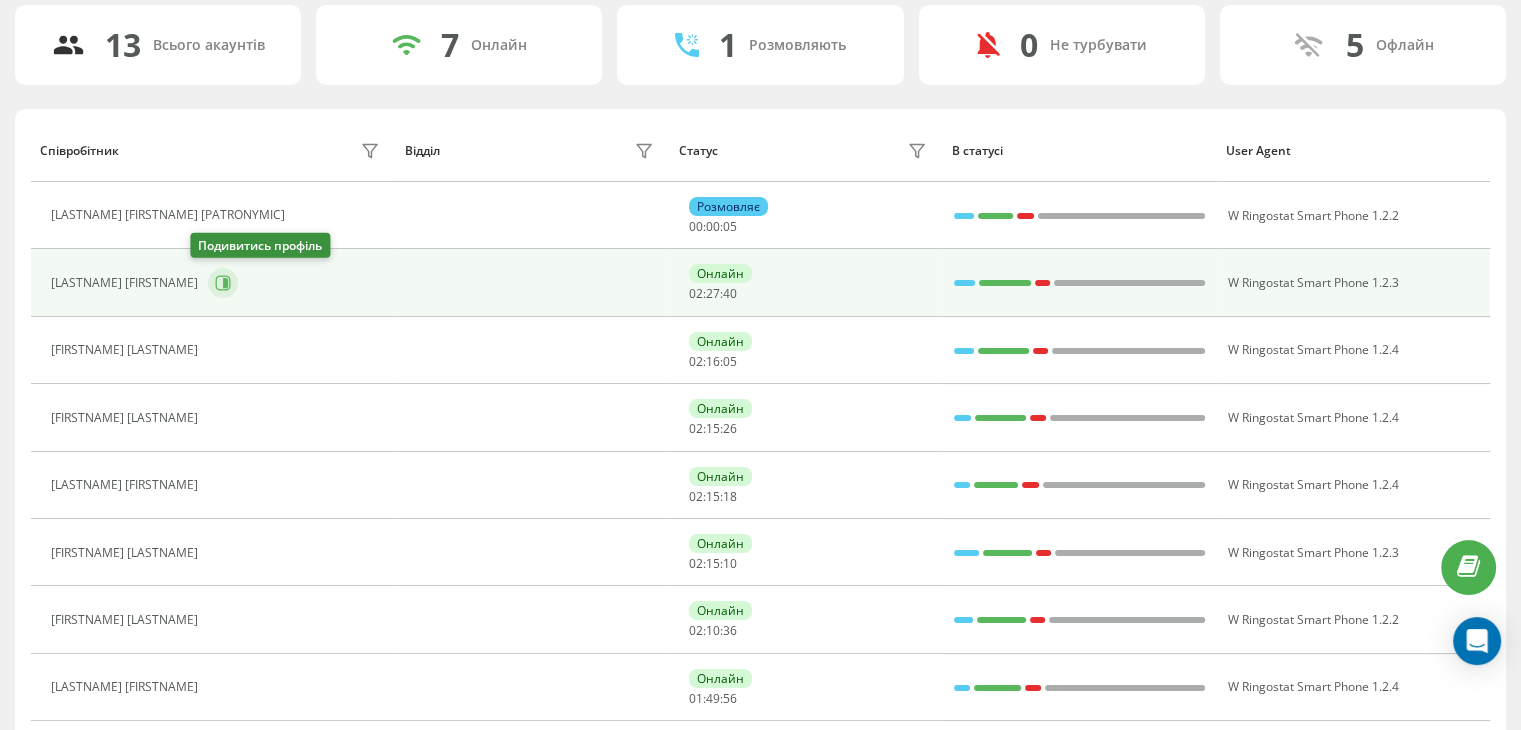 click at bounding box center (223, 283) 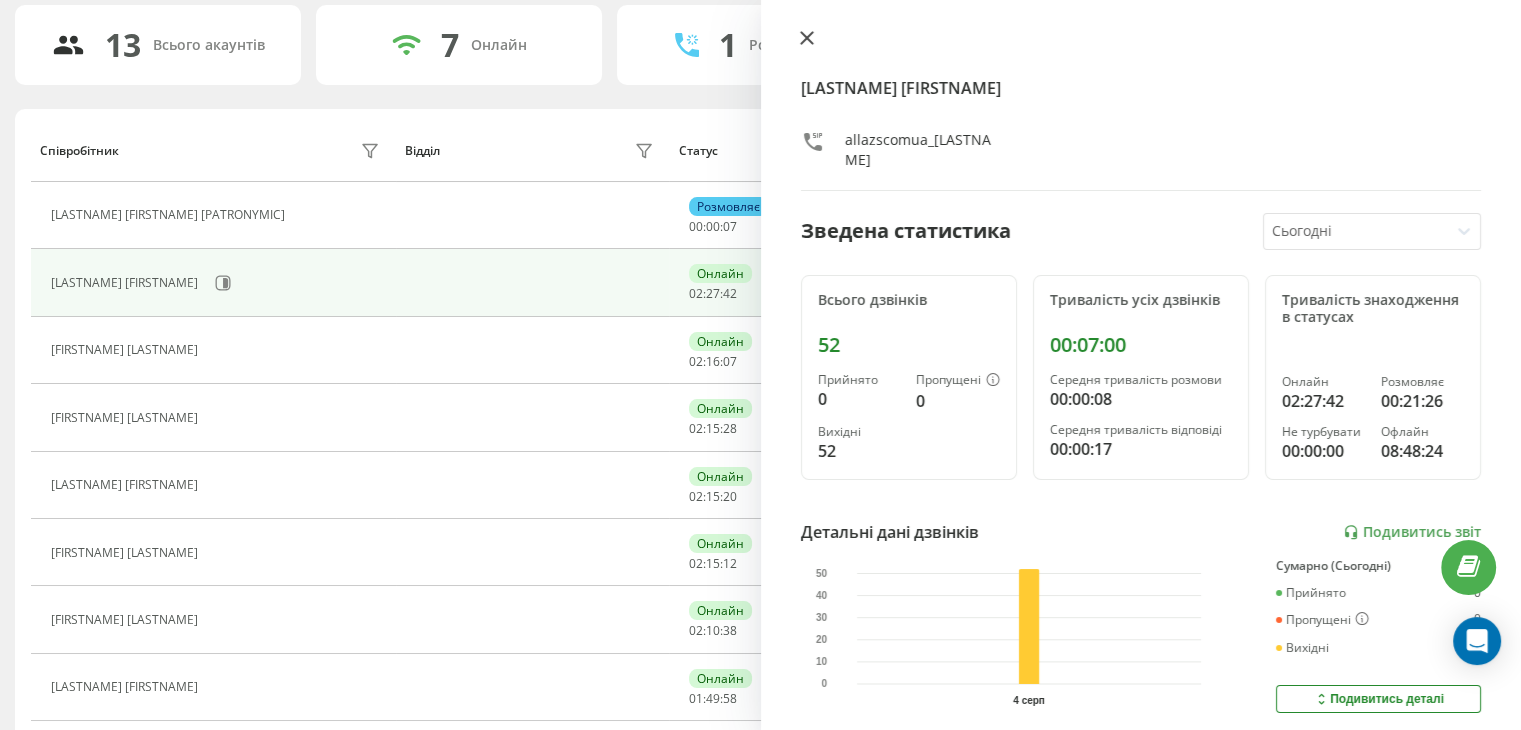 click 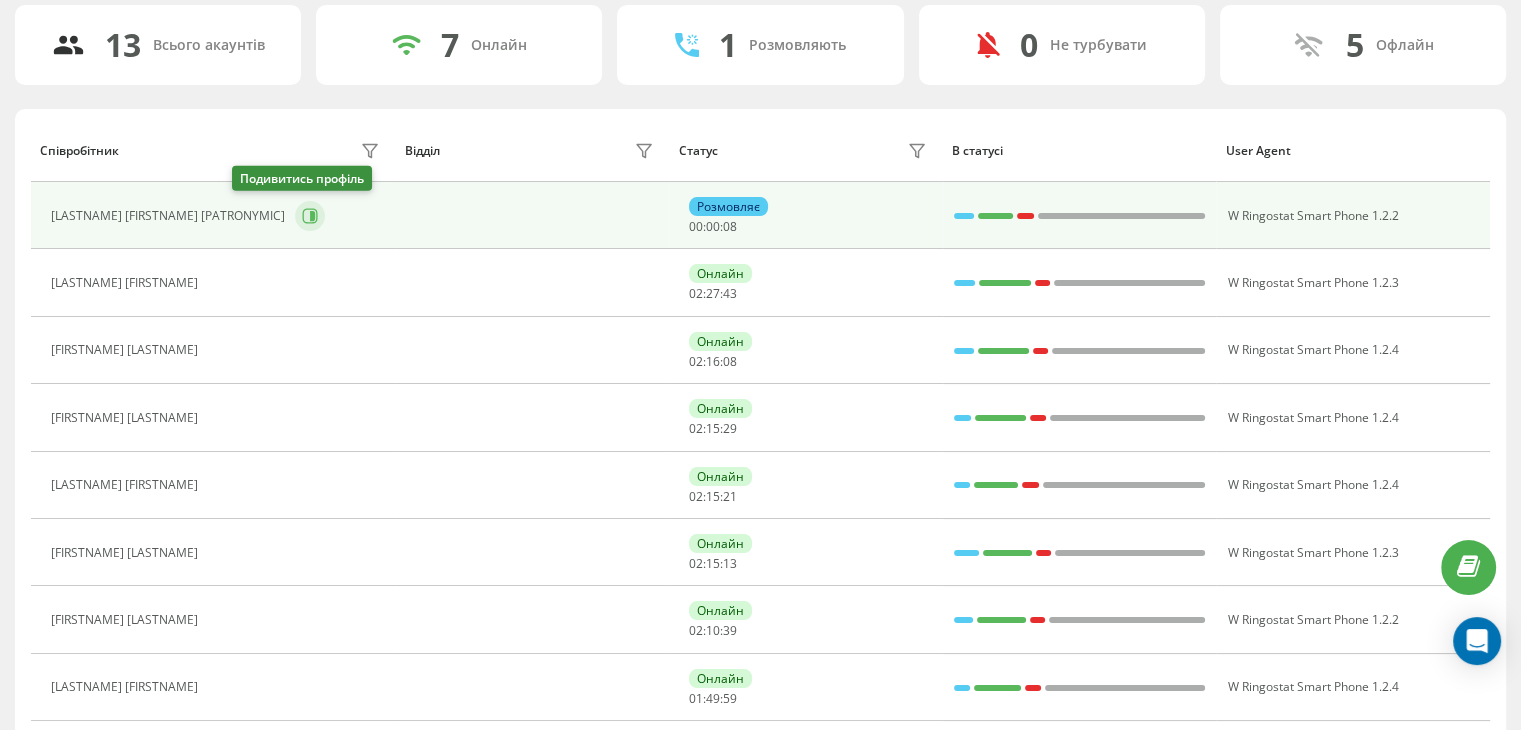 click 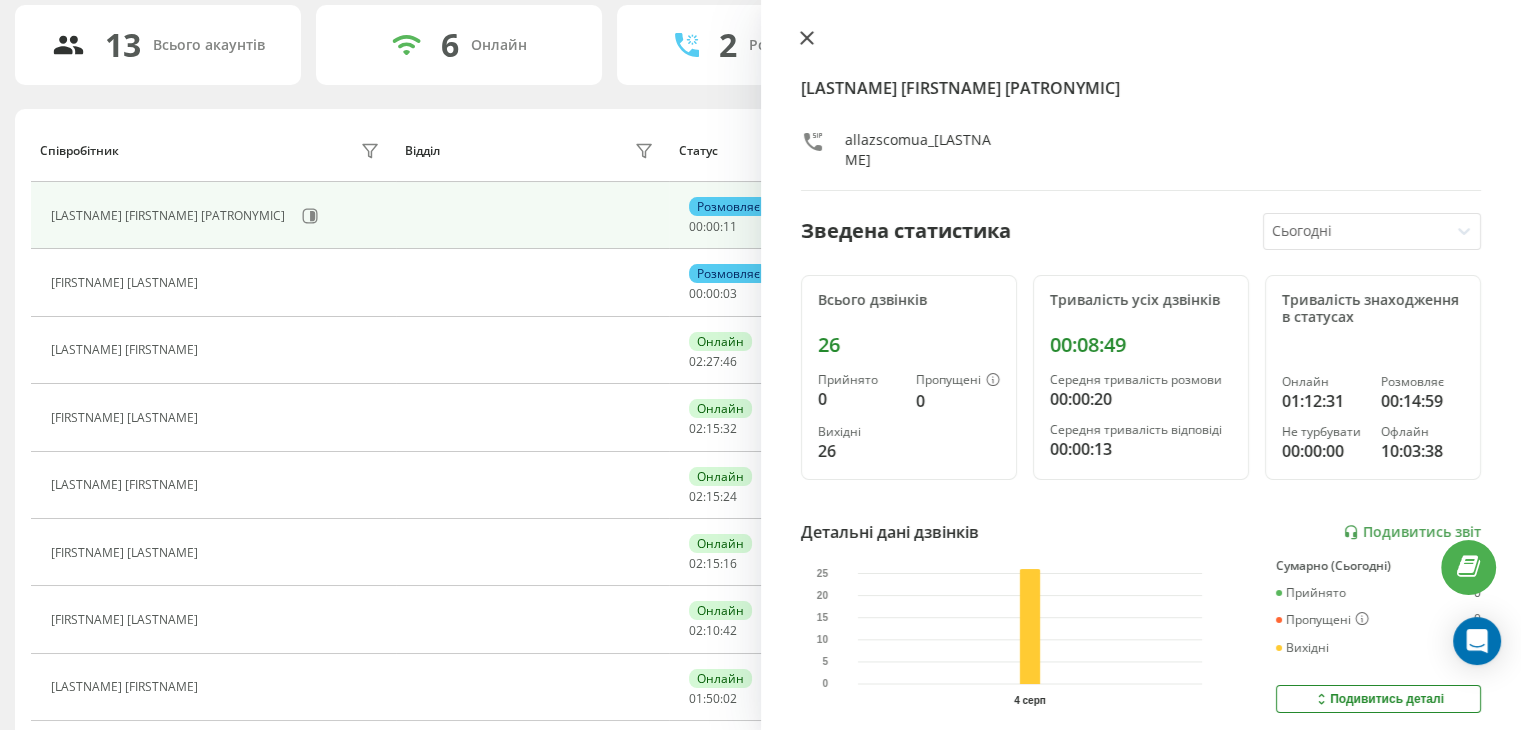 click 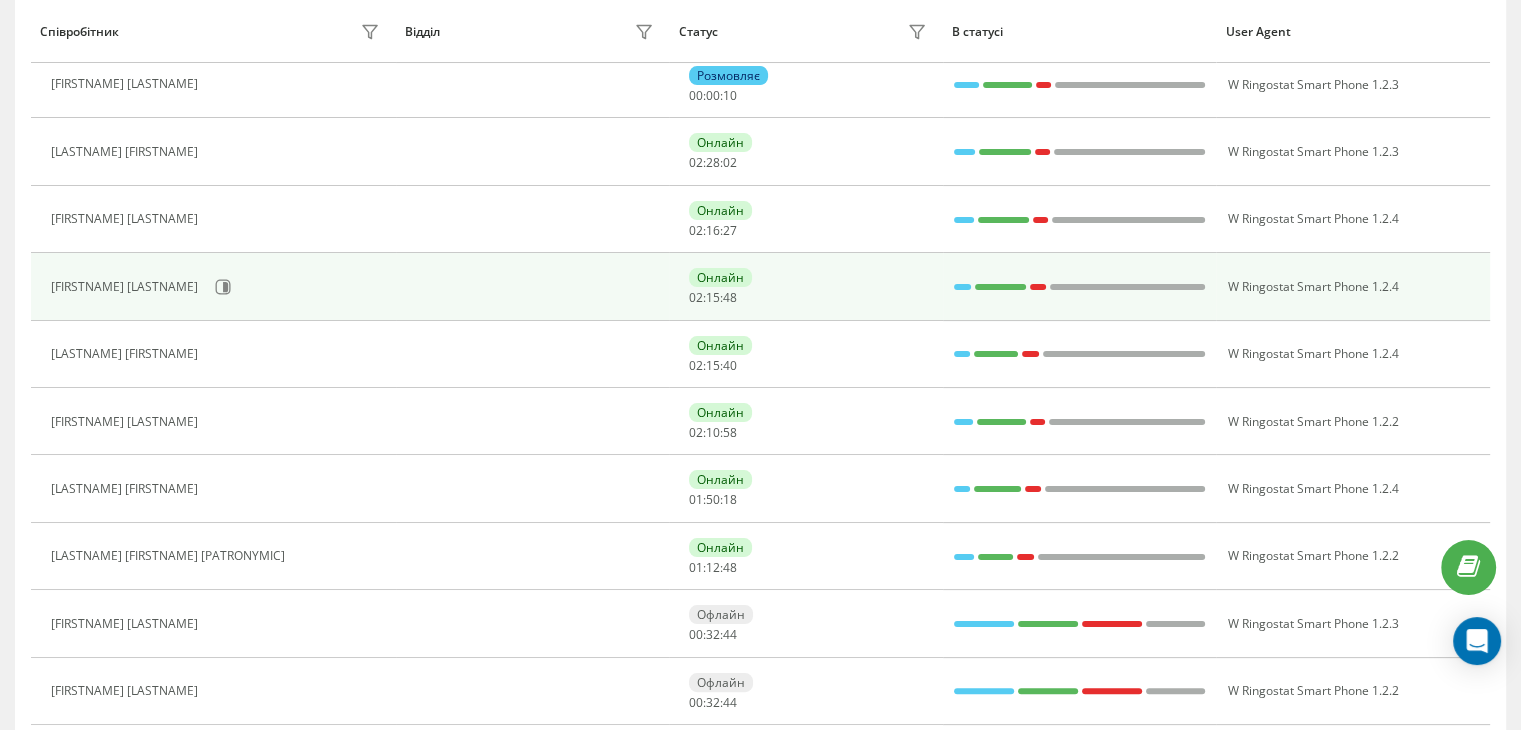 scroll, scrollTop: 200, scrollLeft: 0, axis: vertical 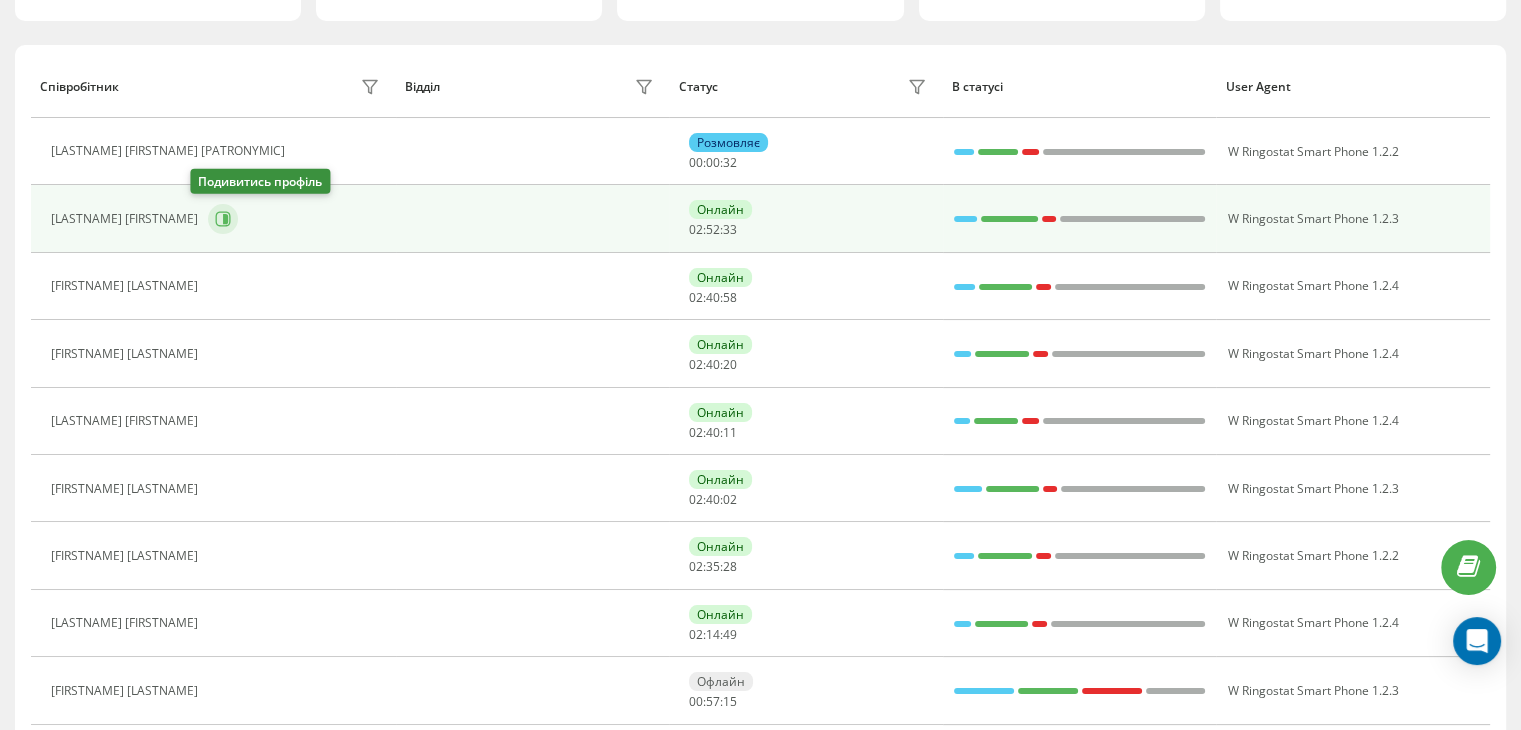 click 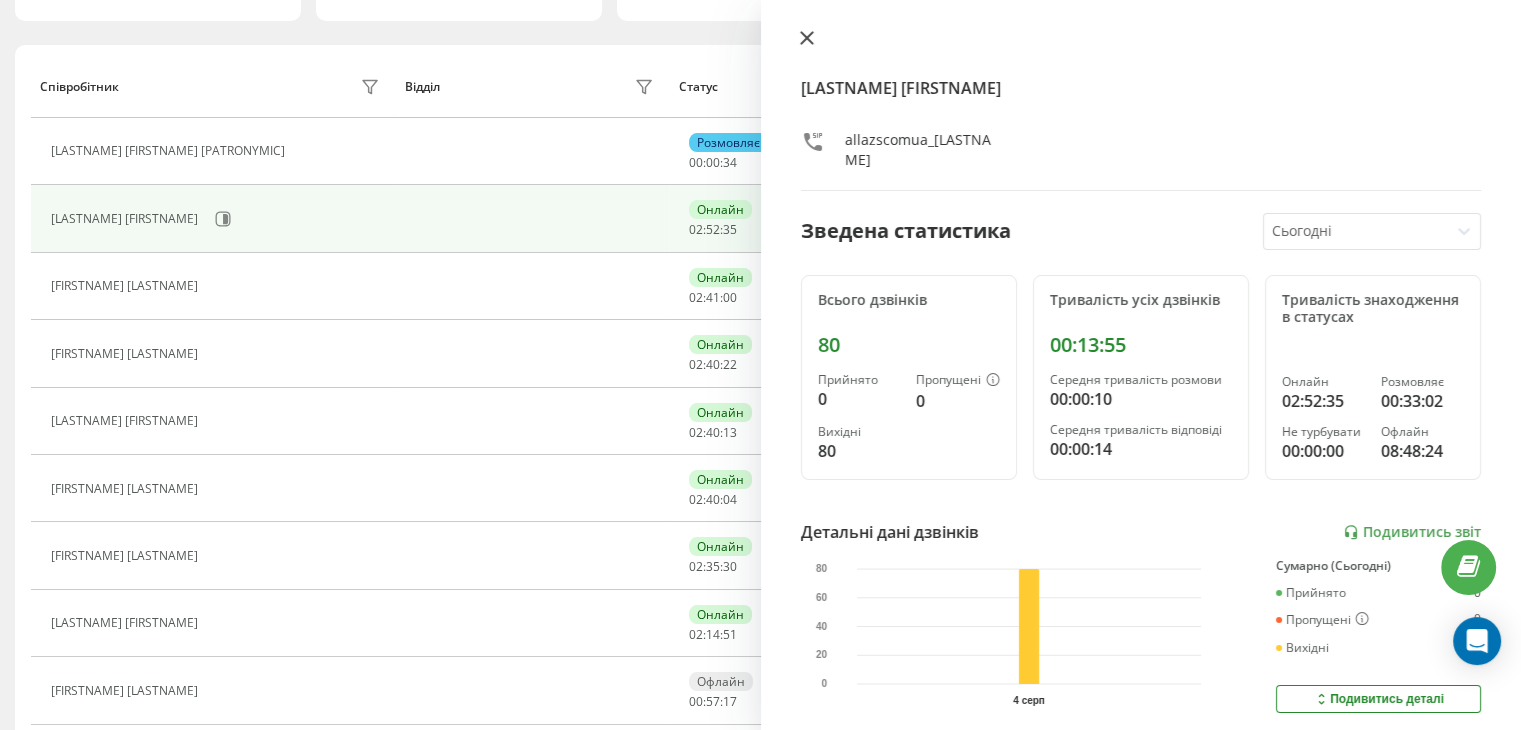 click 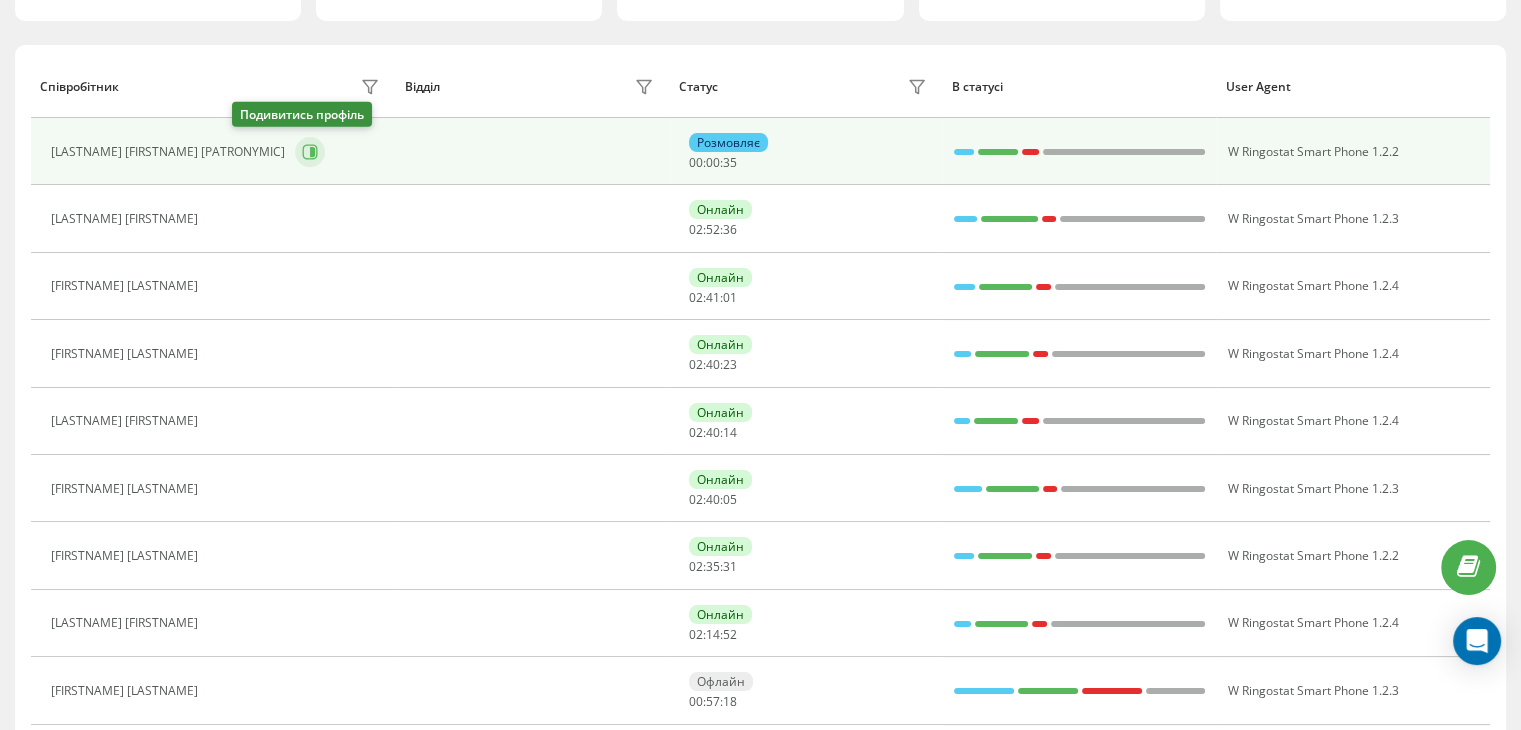 click 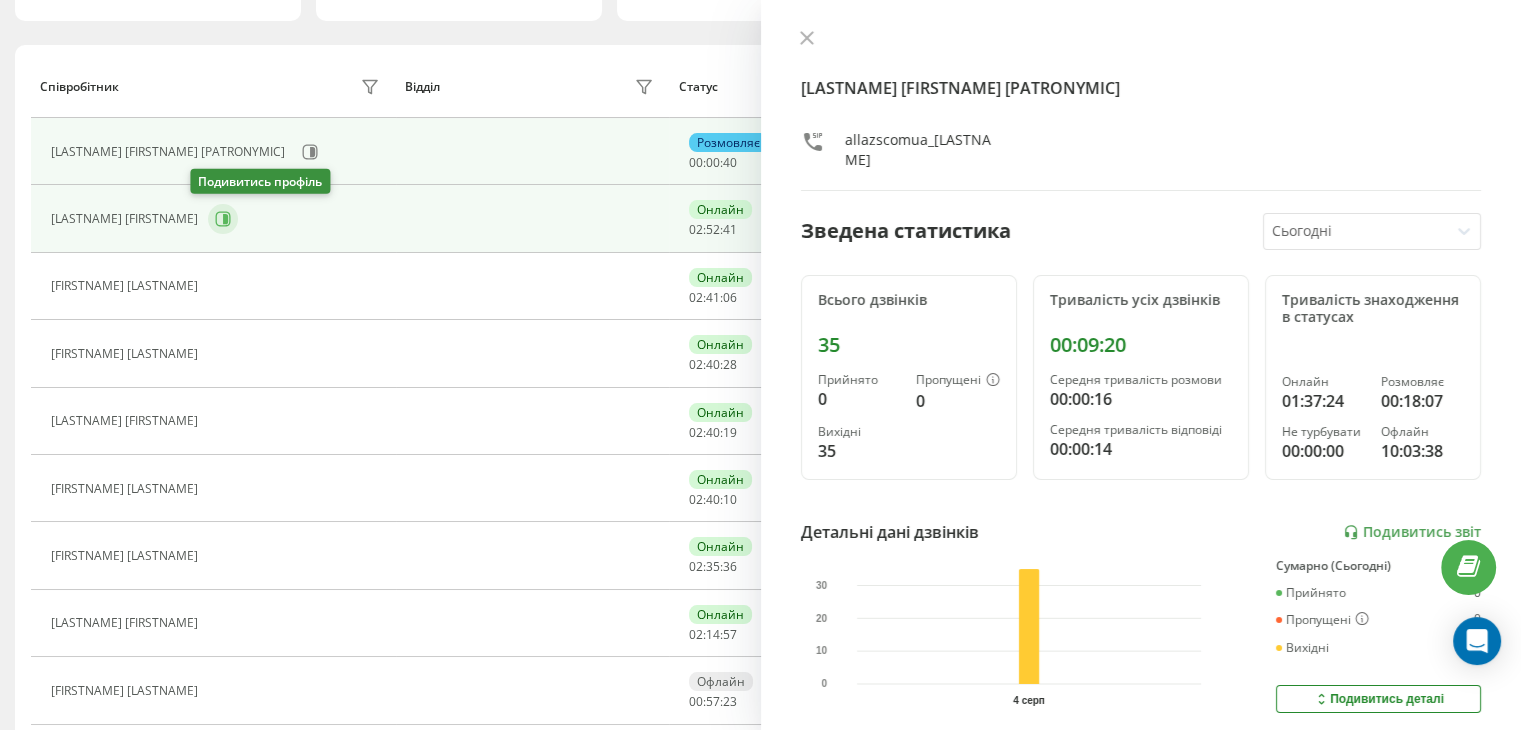 click at bounding box center [223, 219] 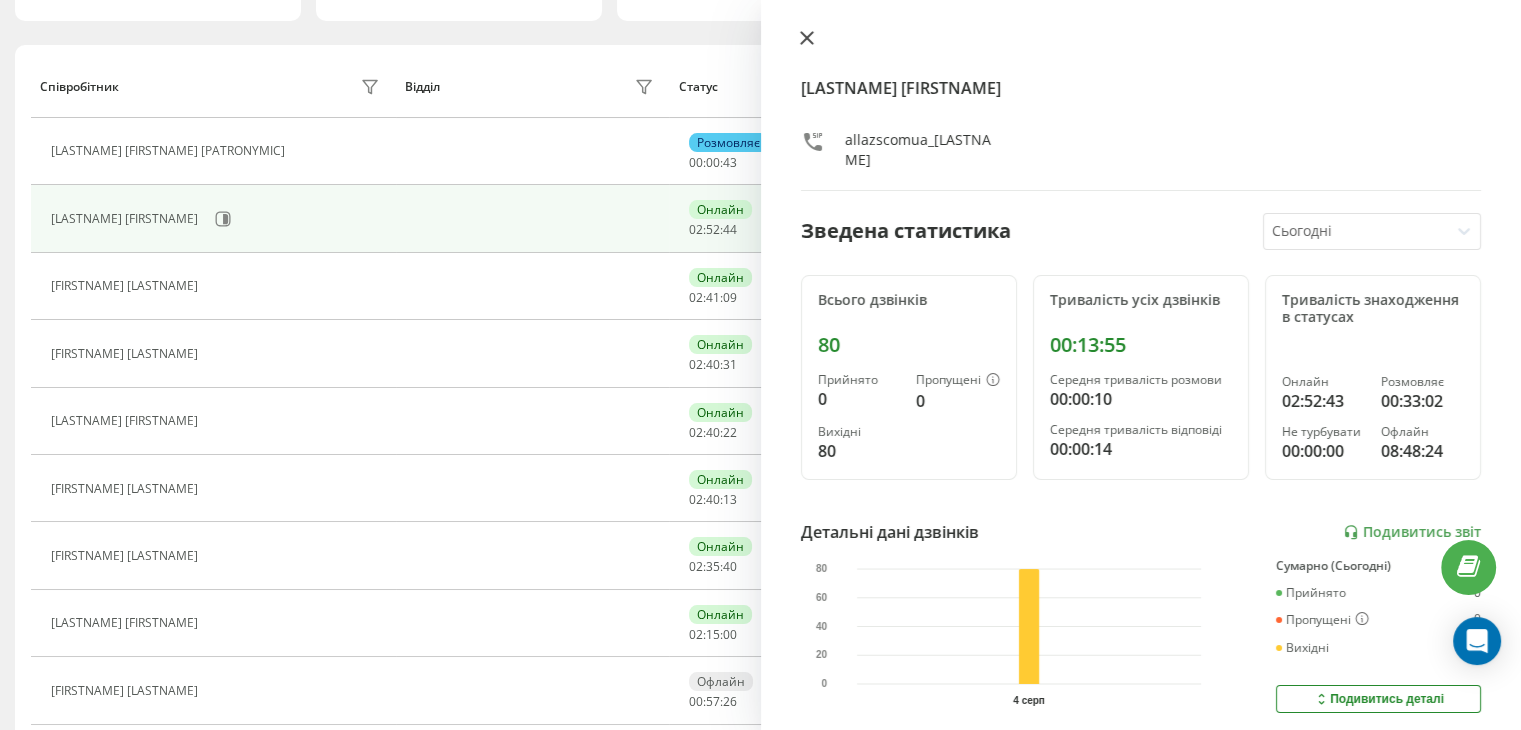 click 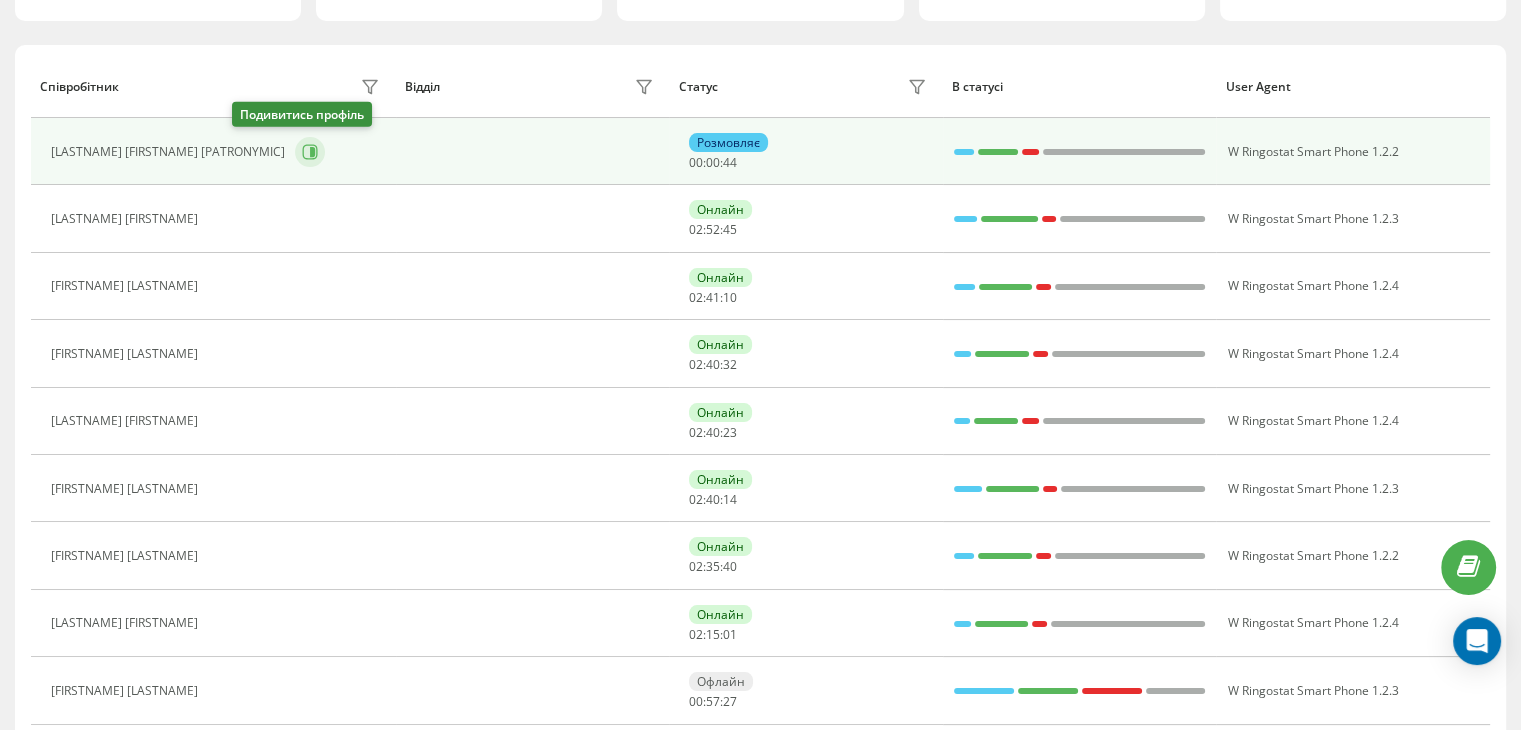 click at bounding box center (310, 152) 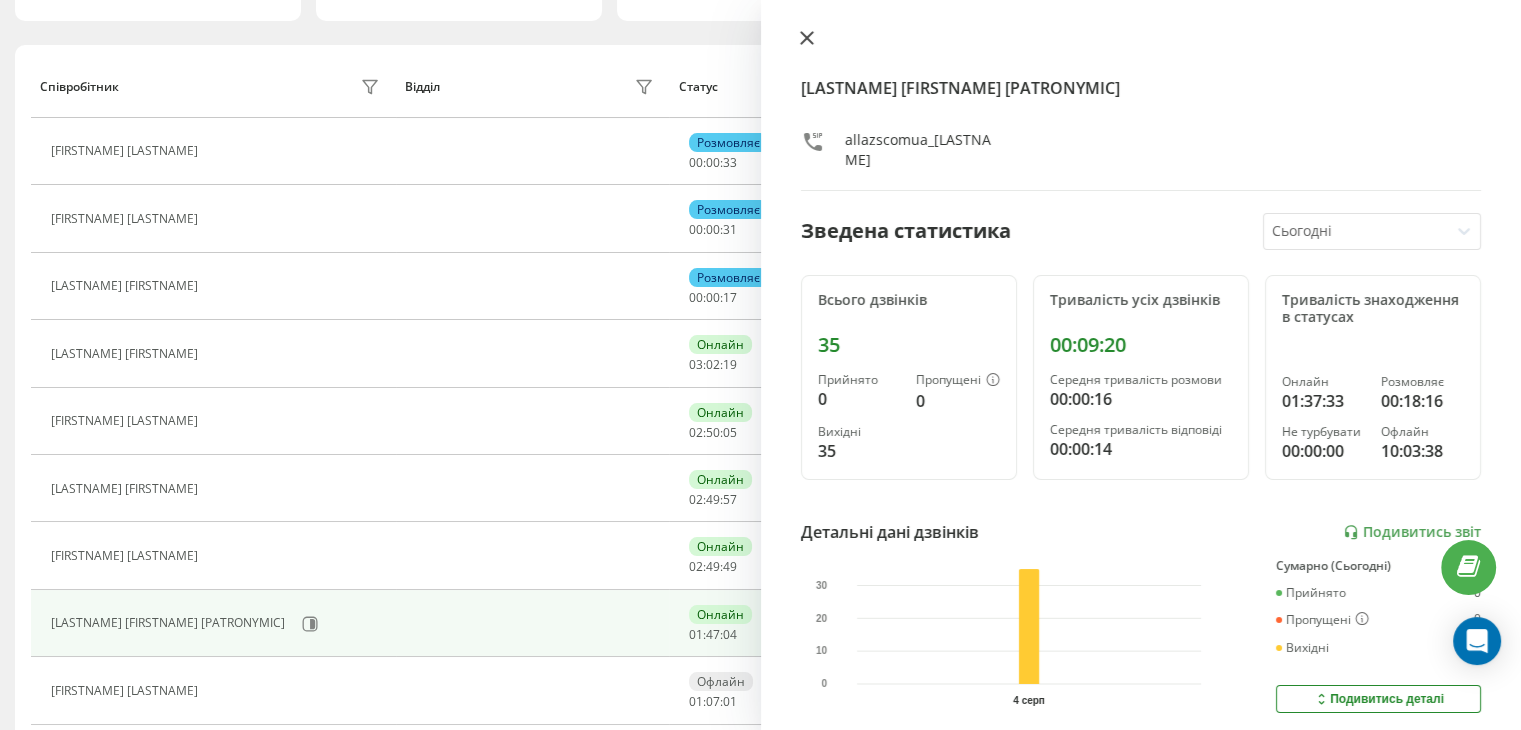 click 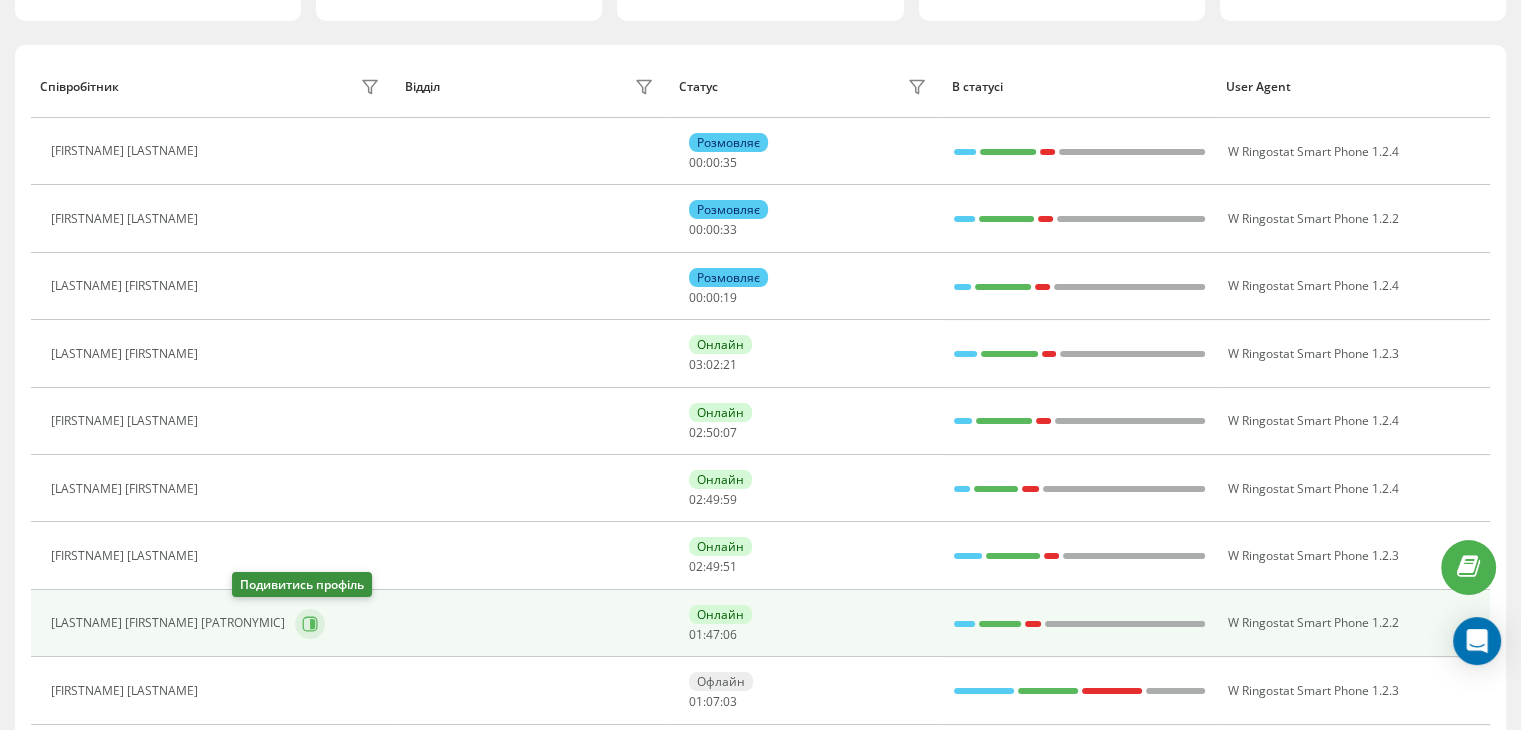 click at bounding box center (310, 624) 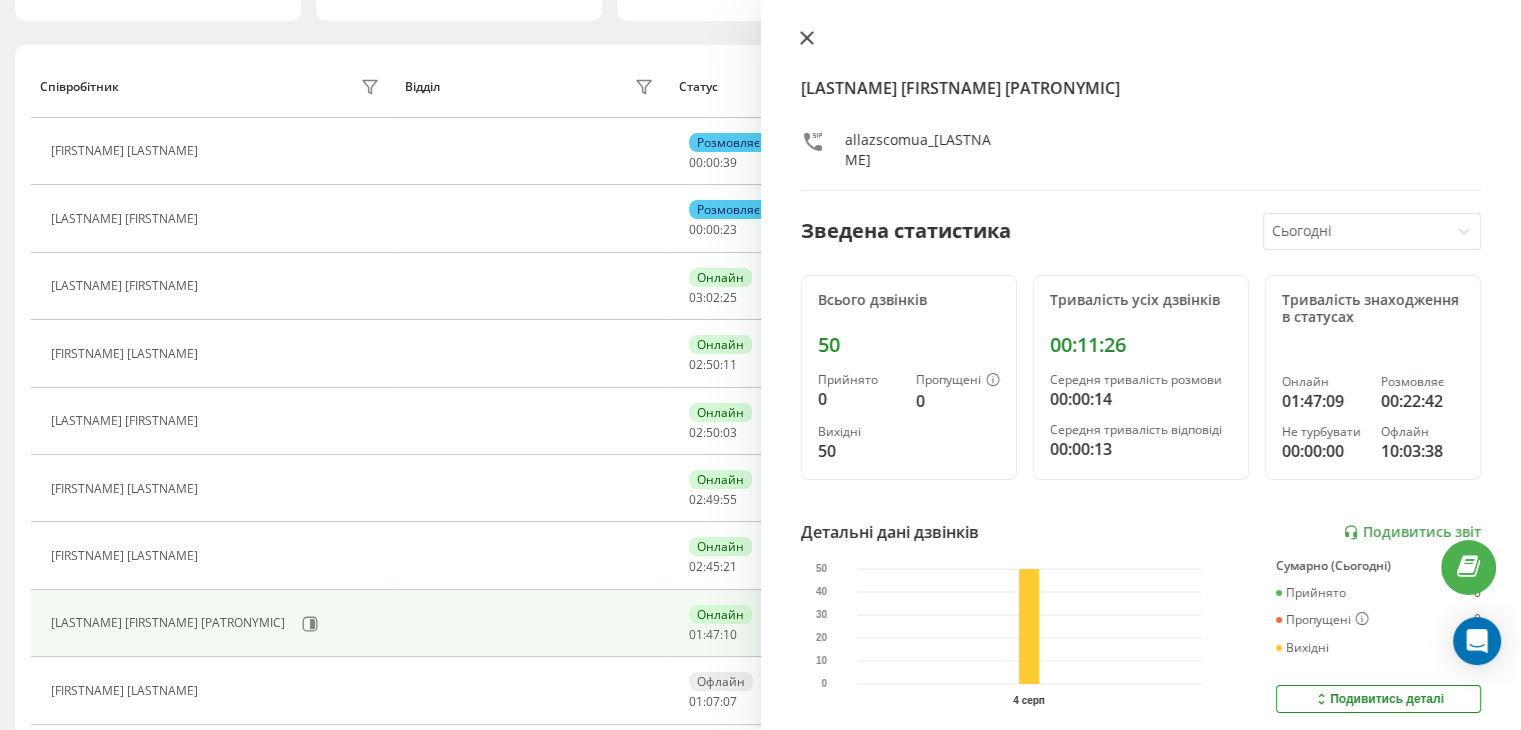 click at bounding box center [807, 39] 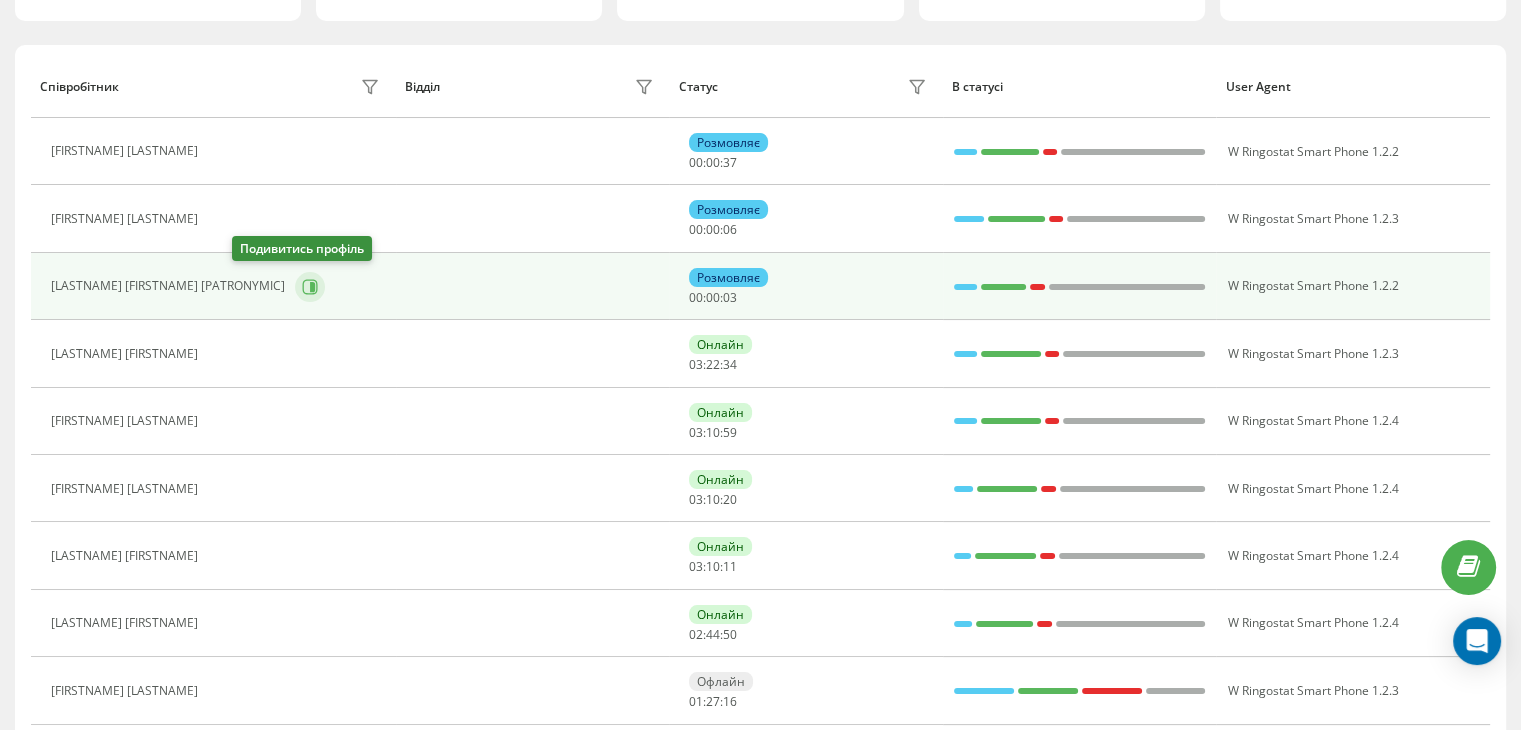click 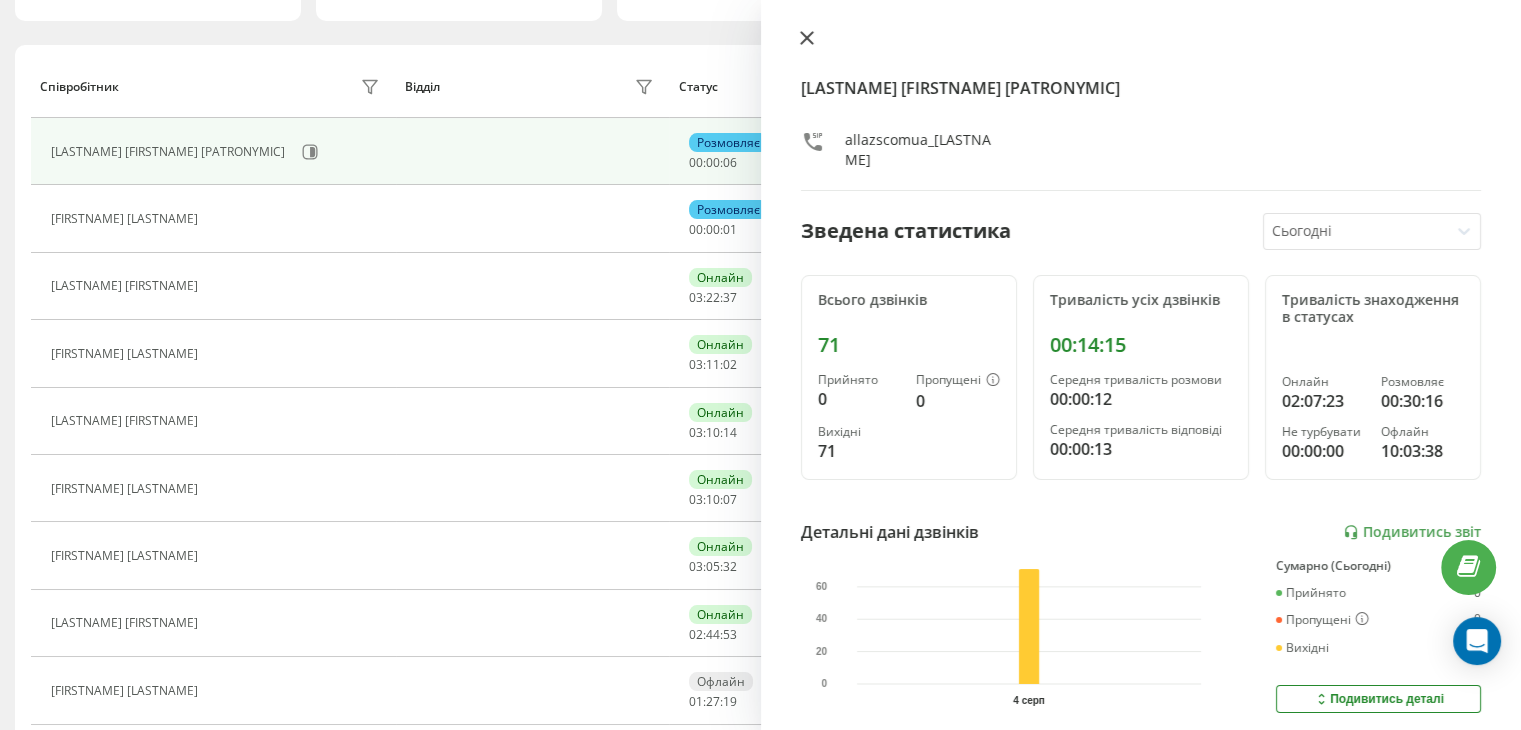 click 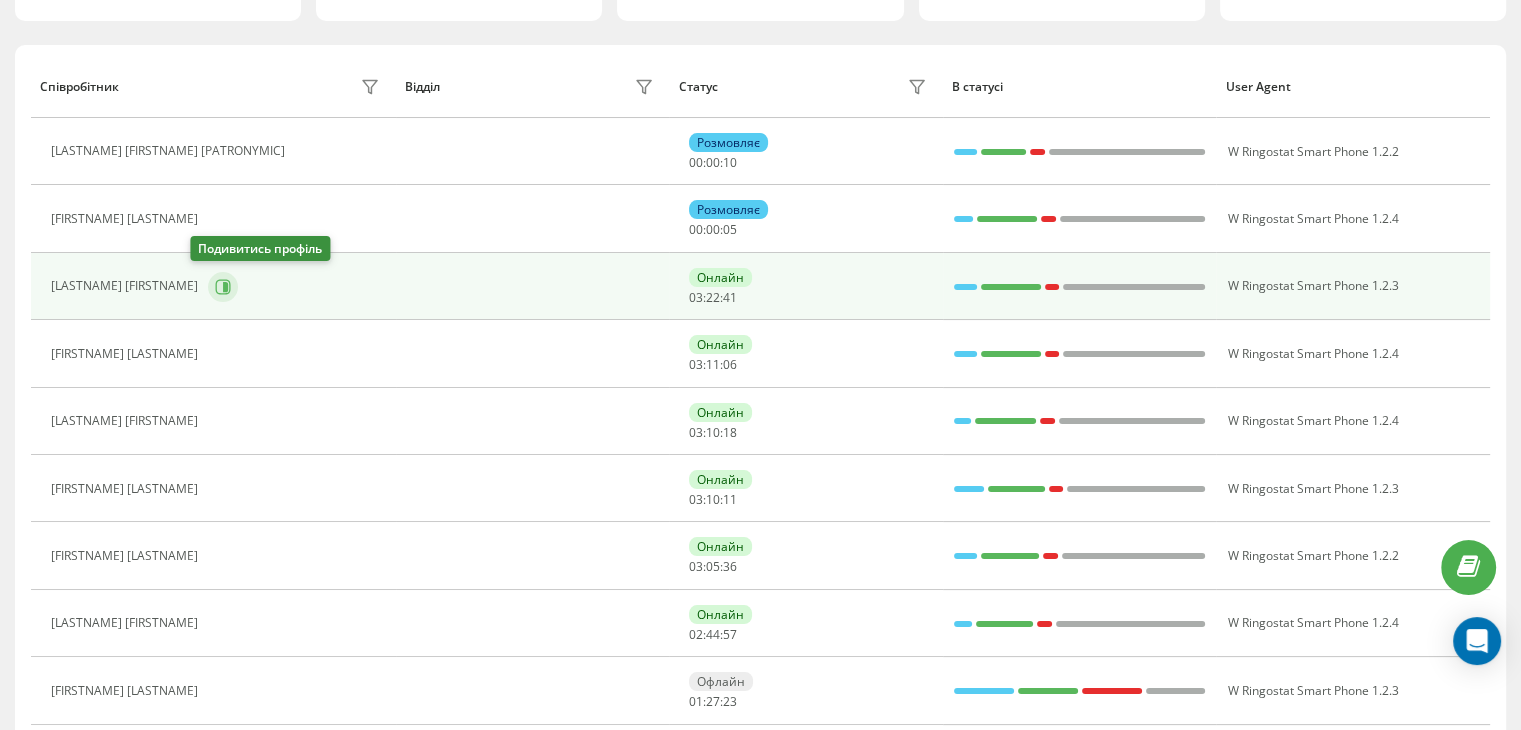 click 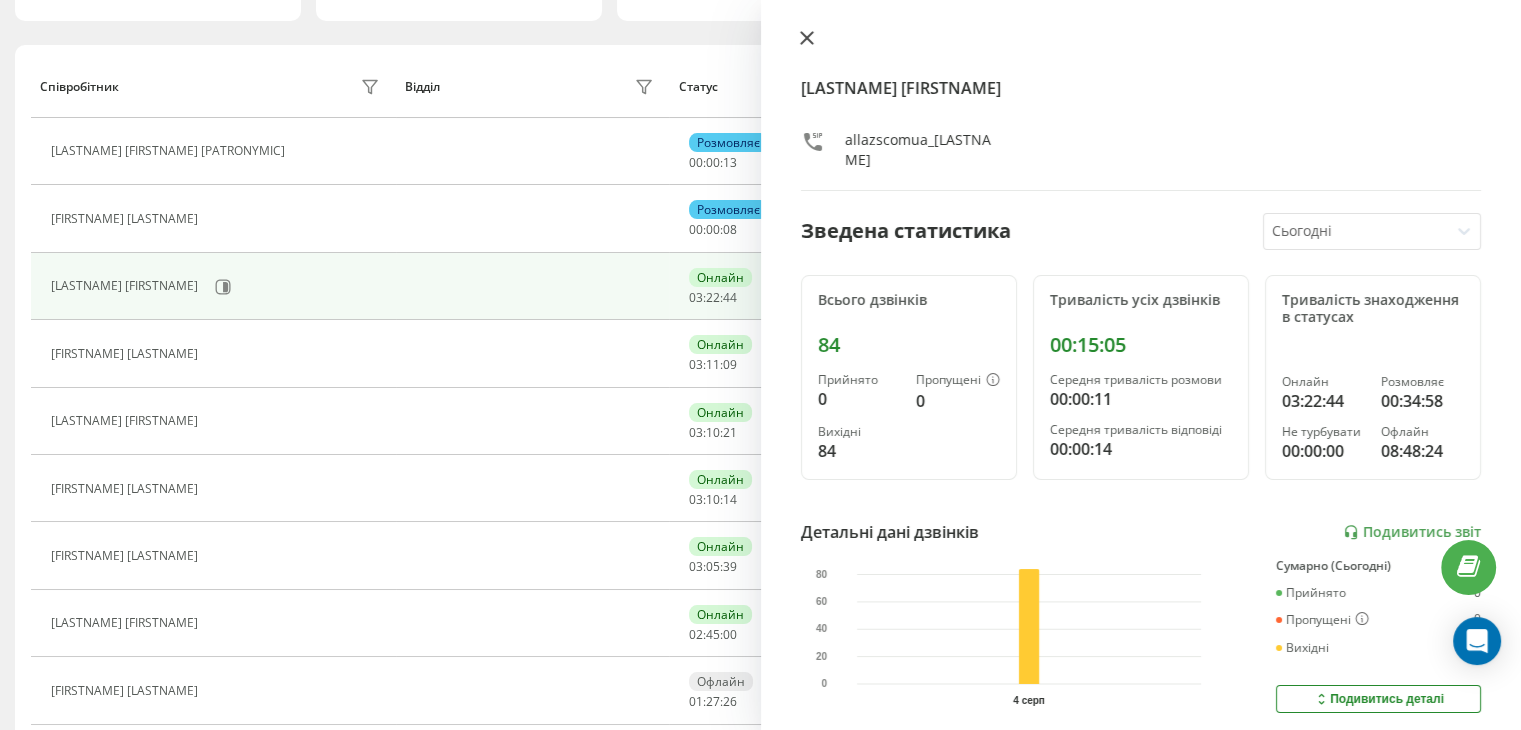 click 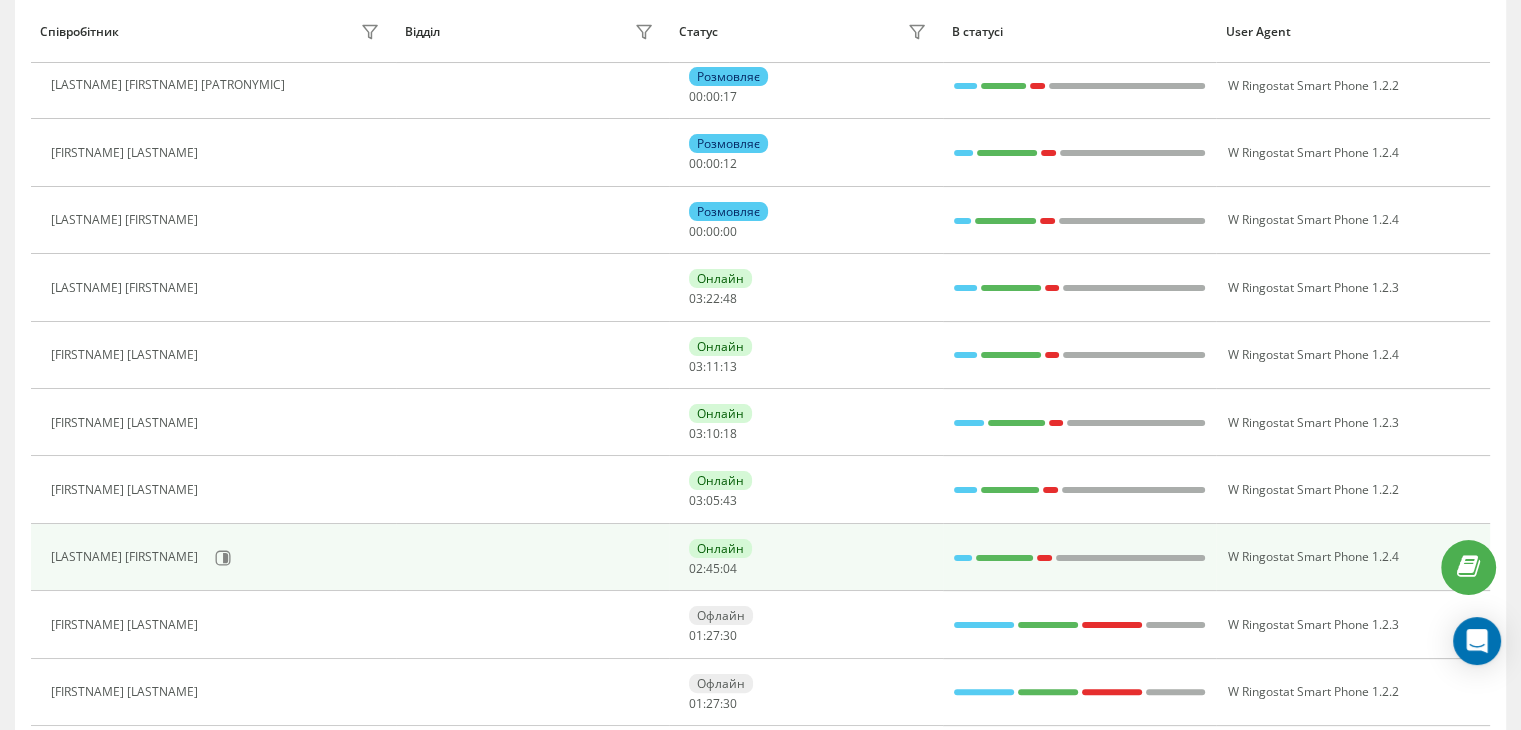 scroll, scrollTop: 265, scrollLeft: 0, axis: vertical 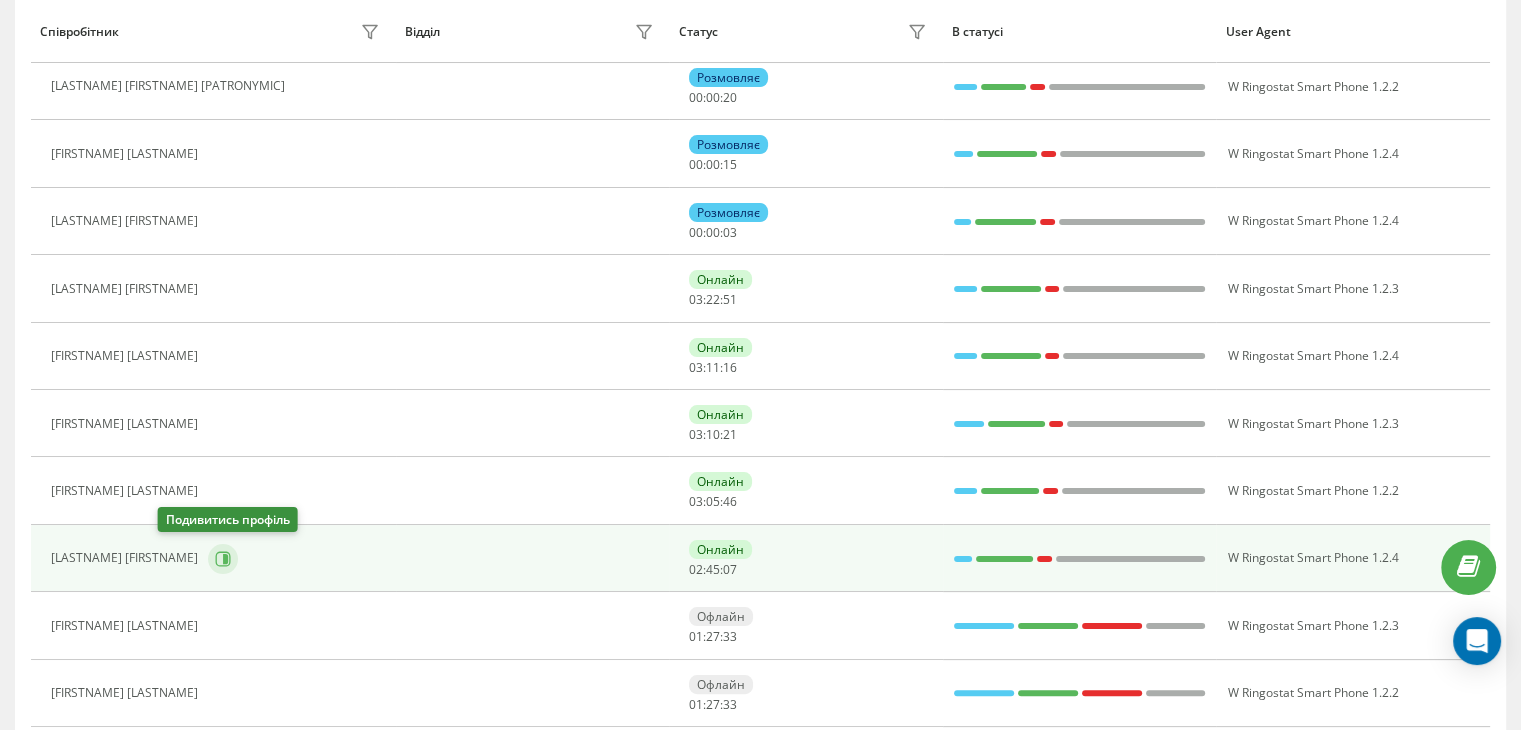 click at bounding box center (223, 559) 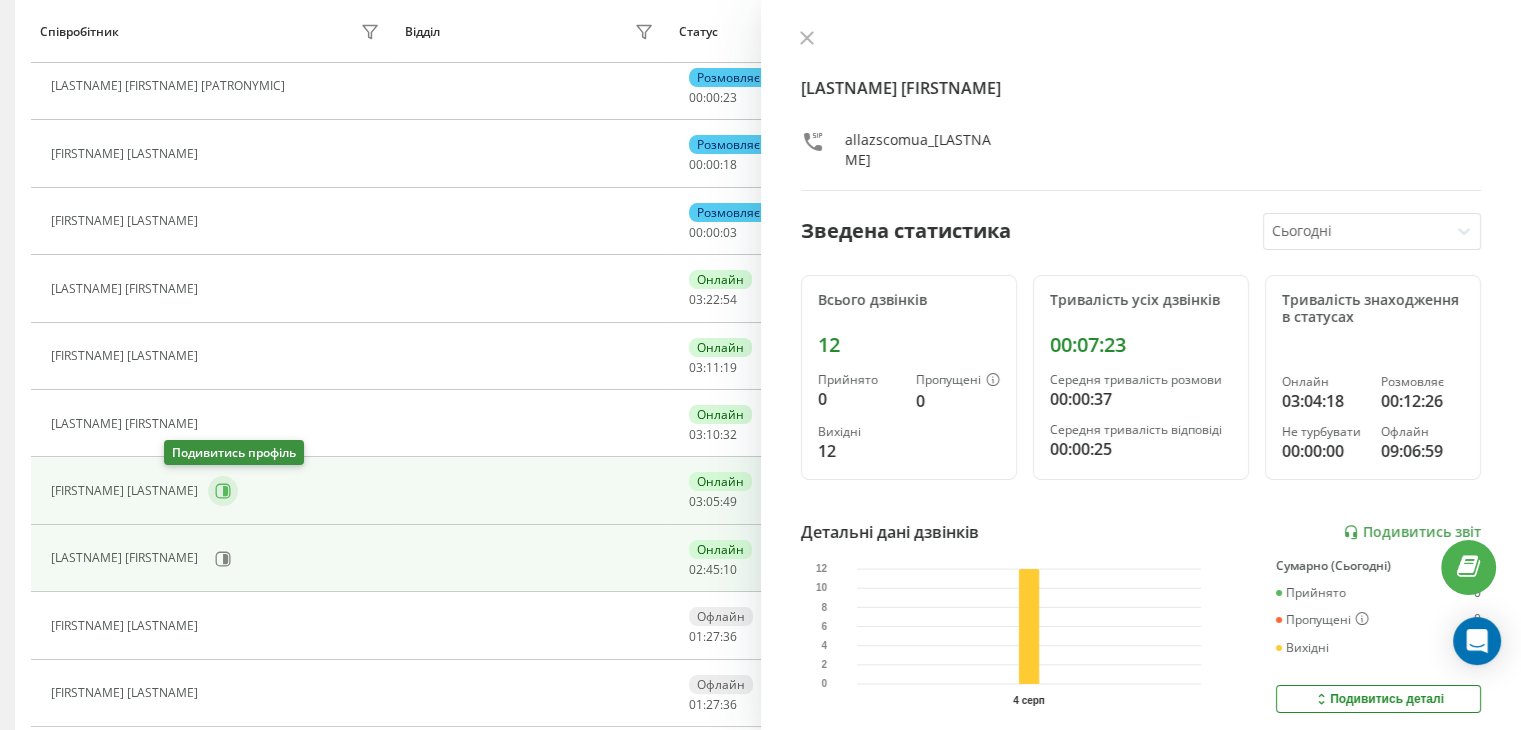 click at bounding box center [223, 491] 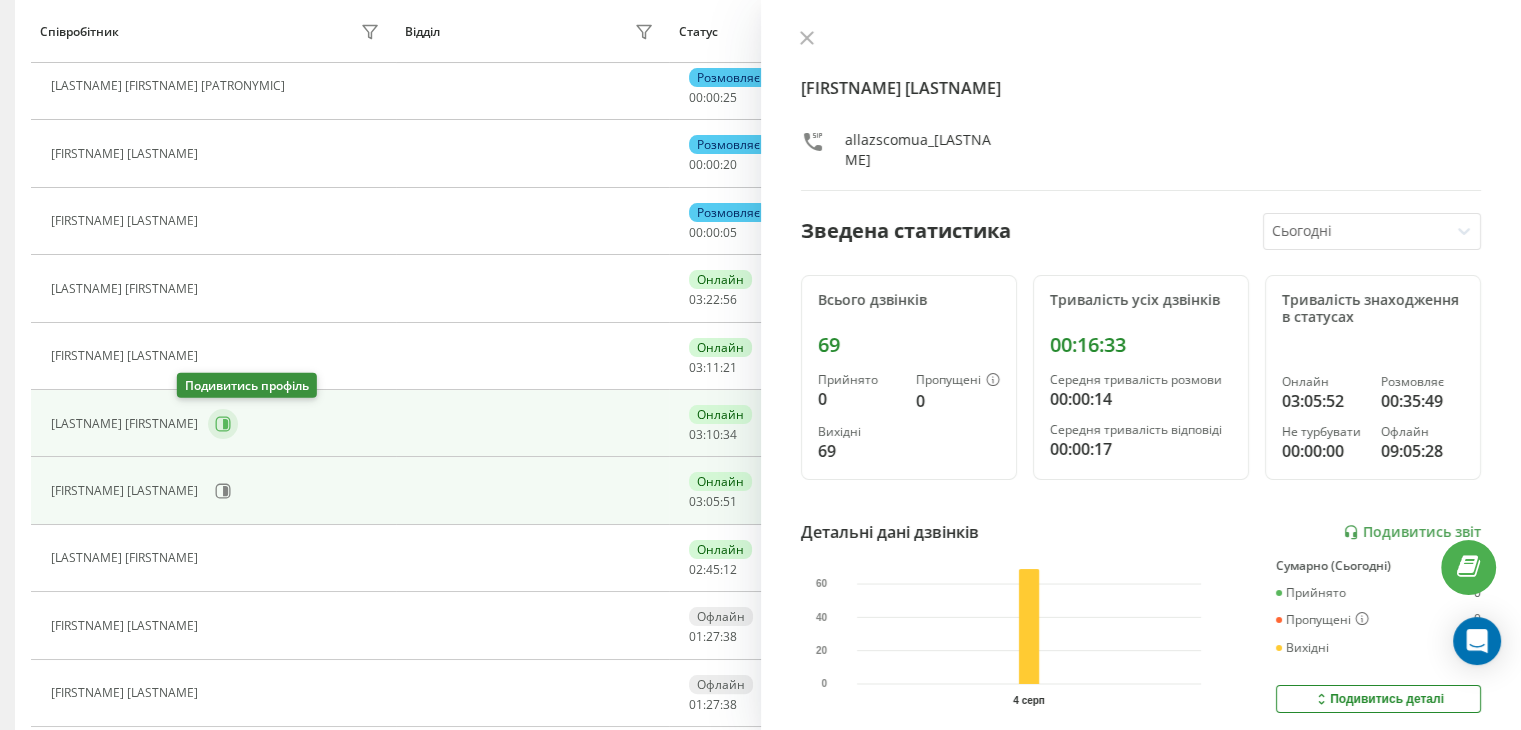 click 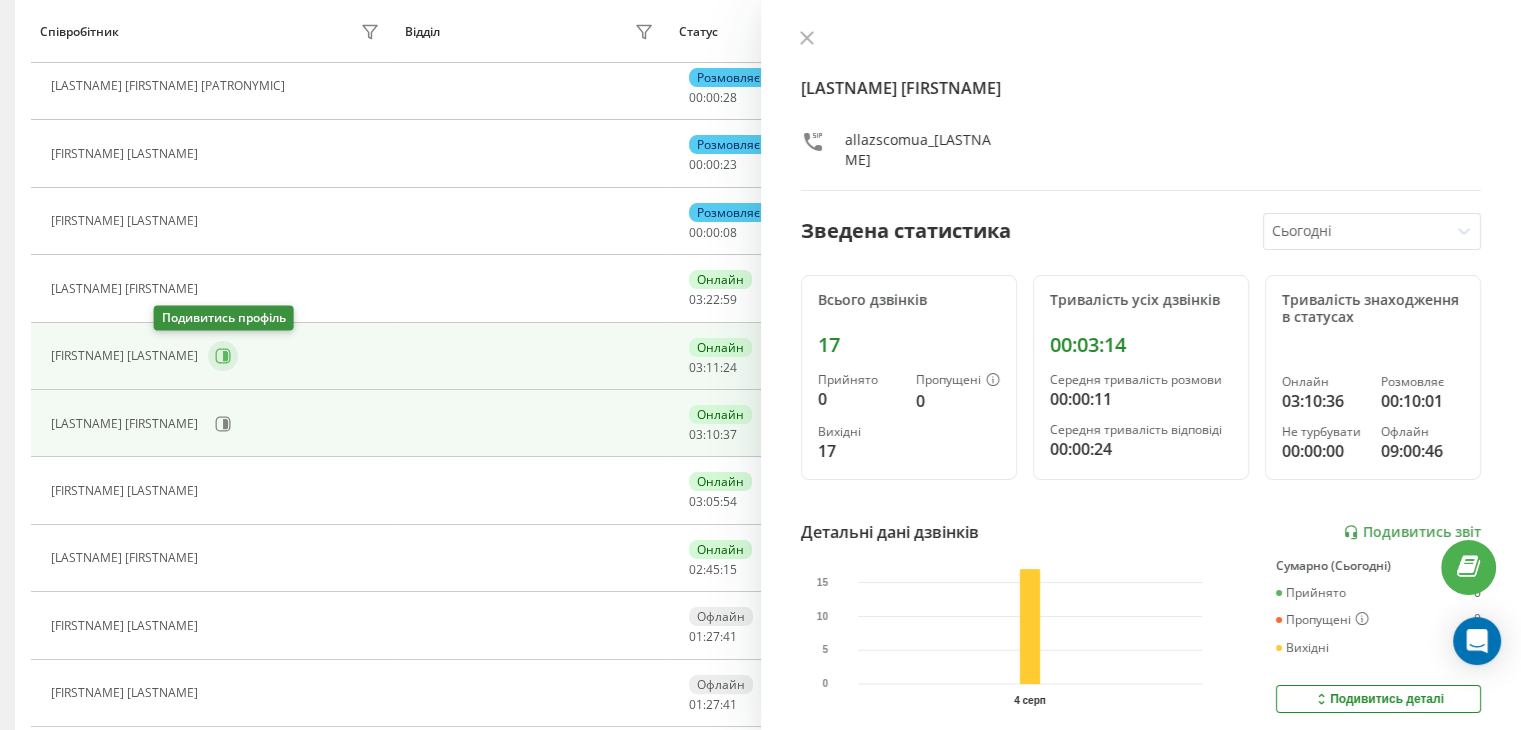 click 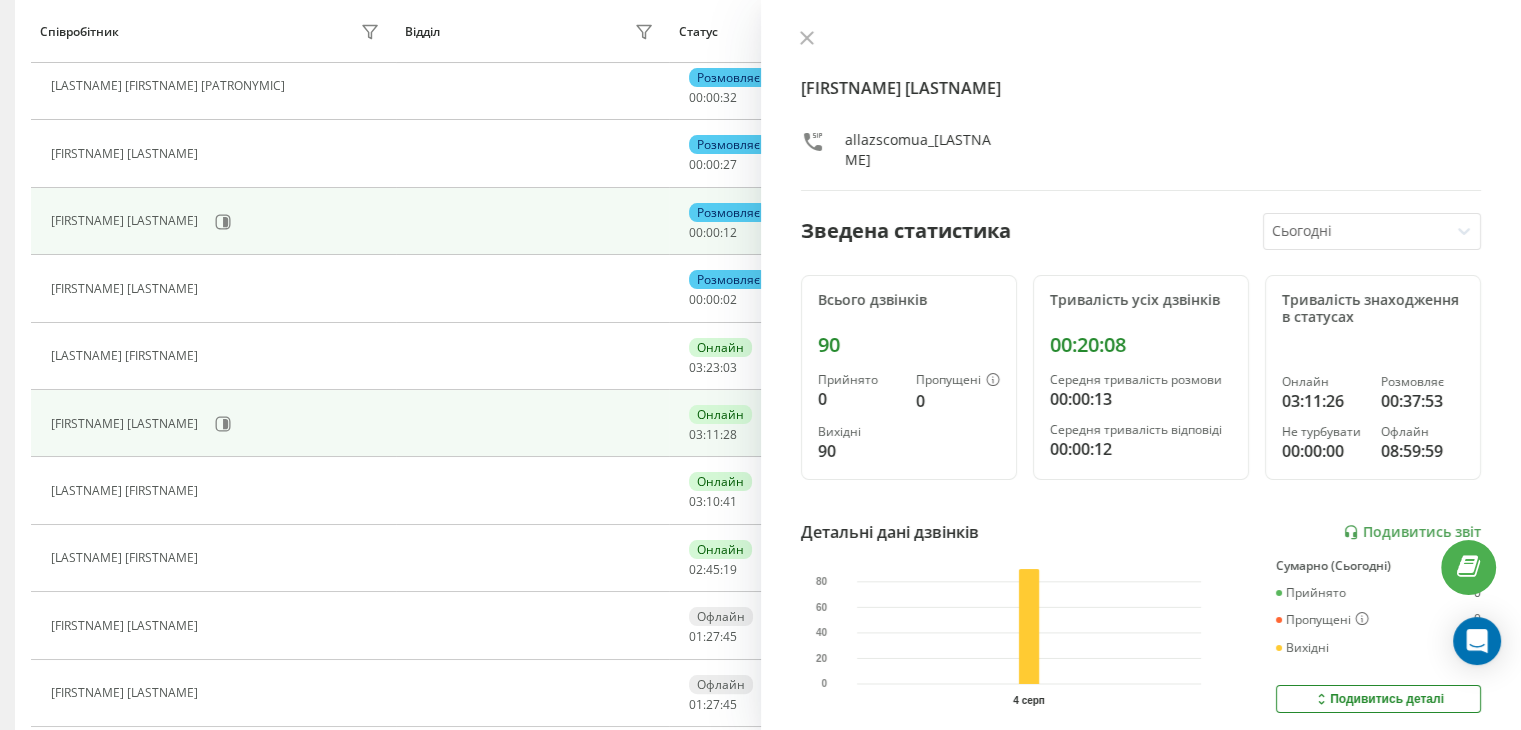 click on "[FIRSTNAME] [LASTNAME]" at bounding box center (218, 222) 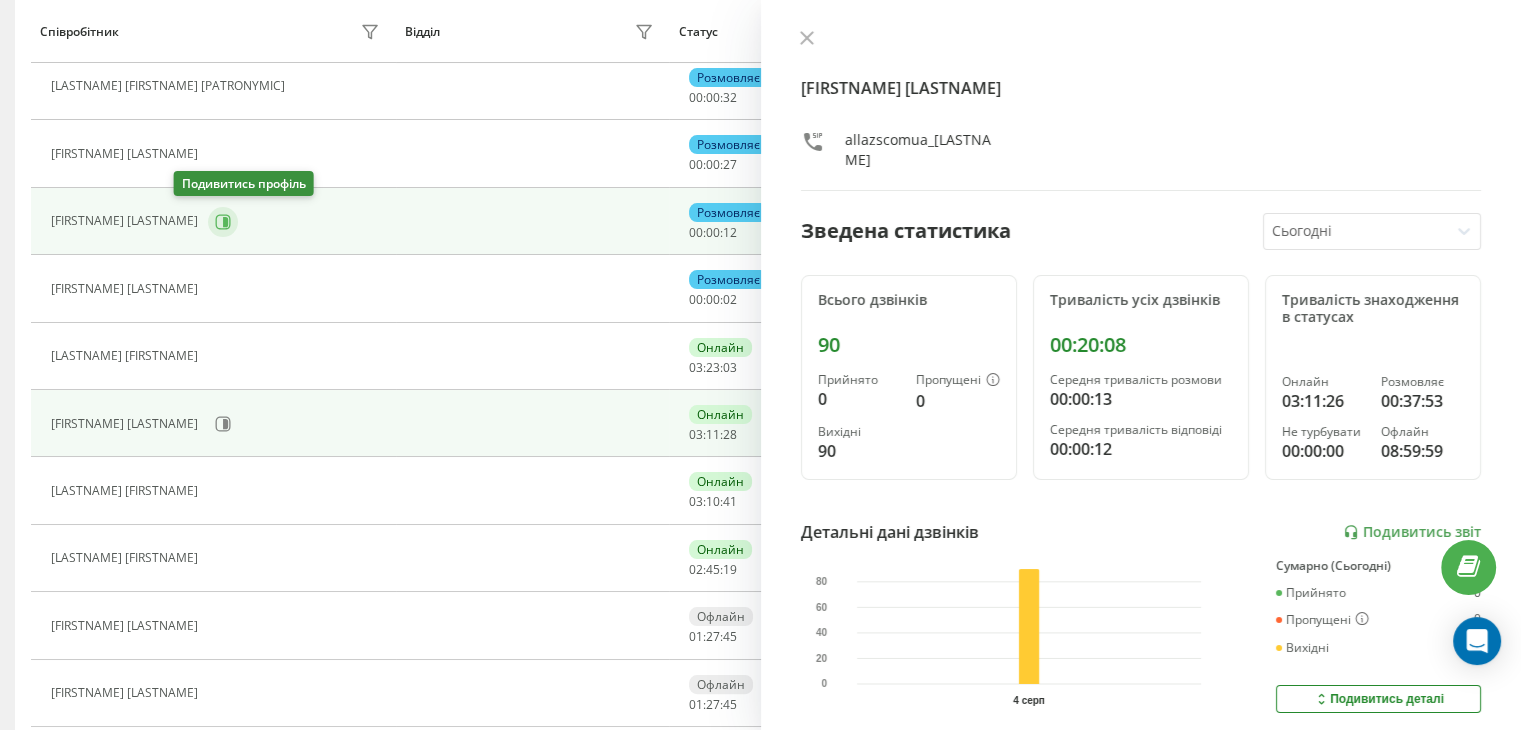 click 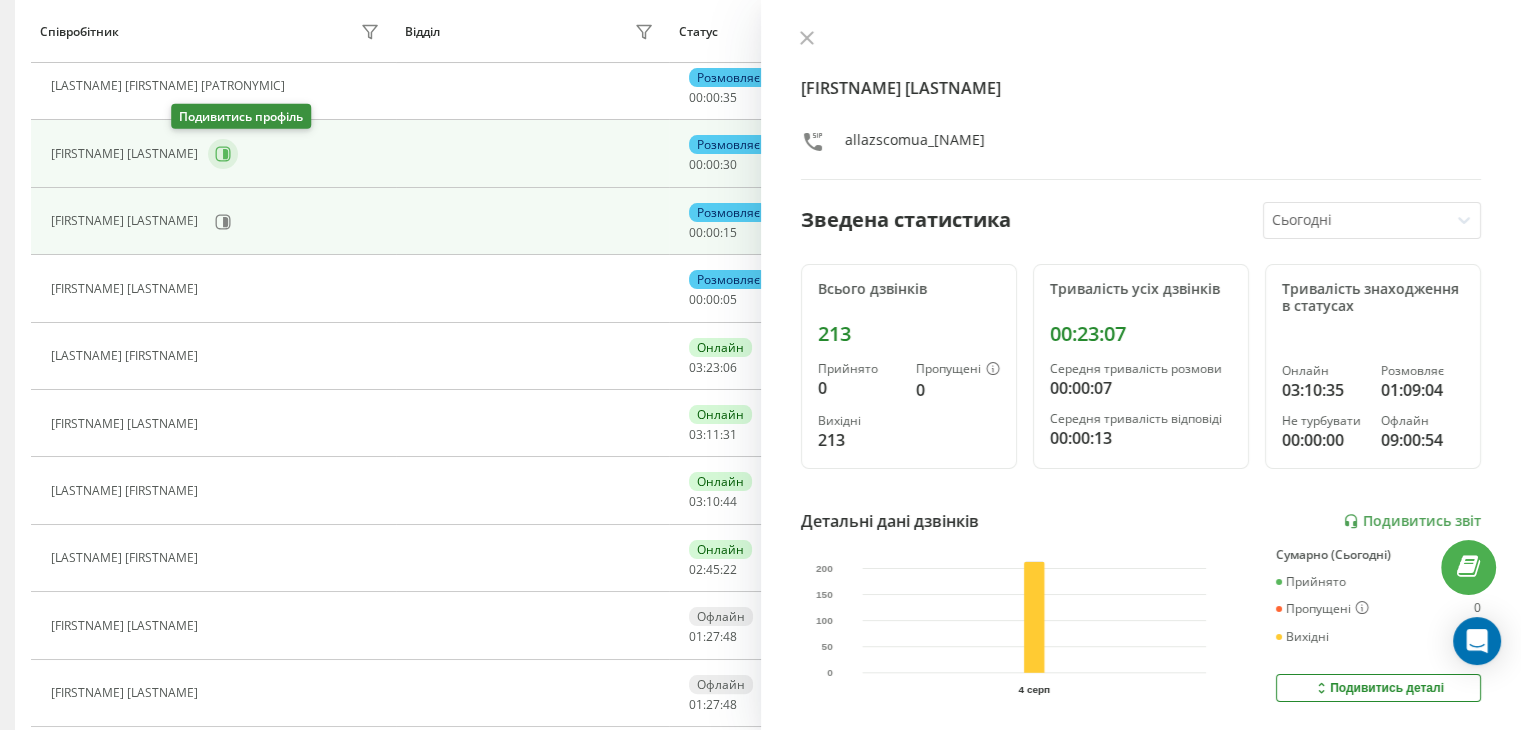 click 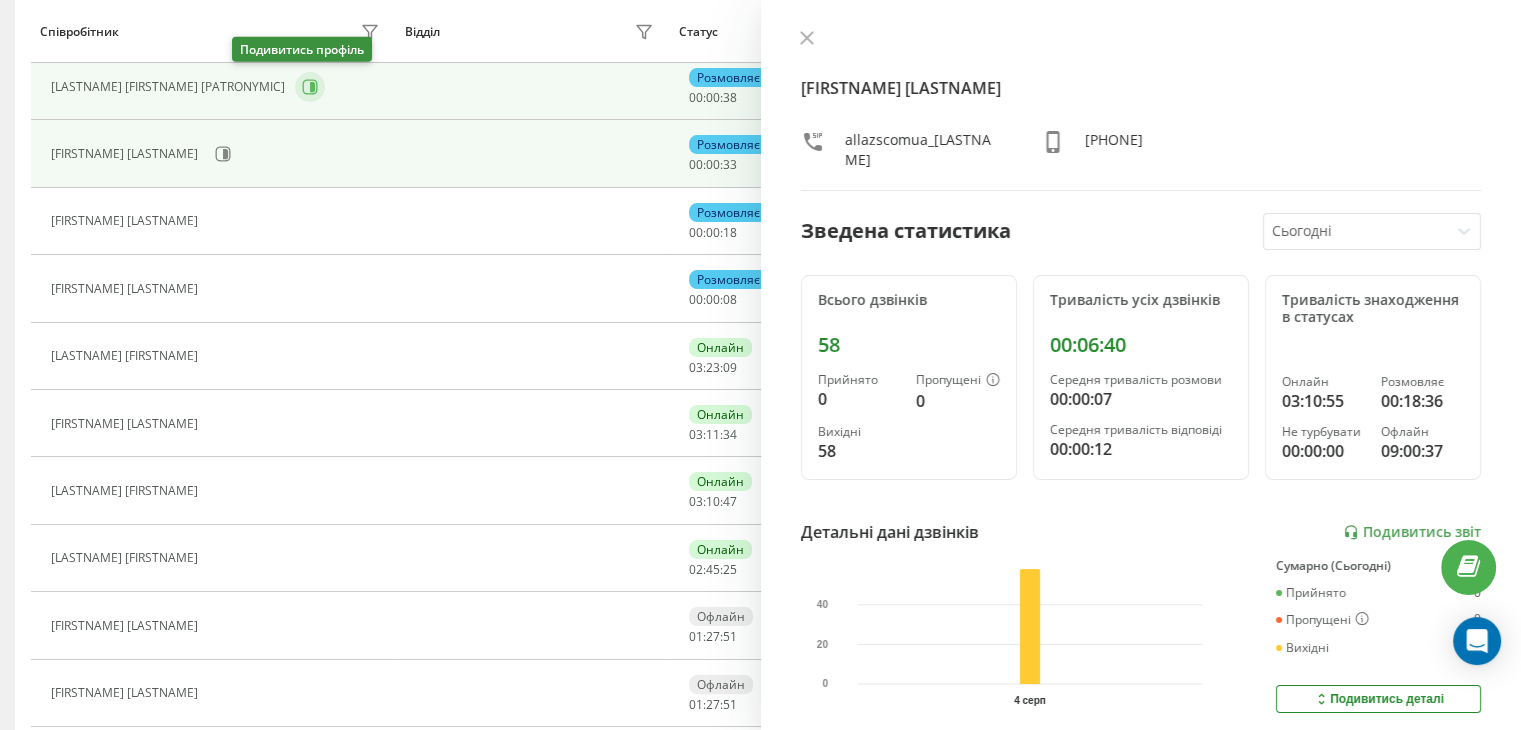 click 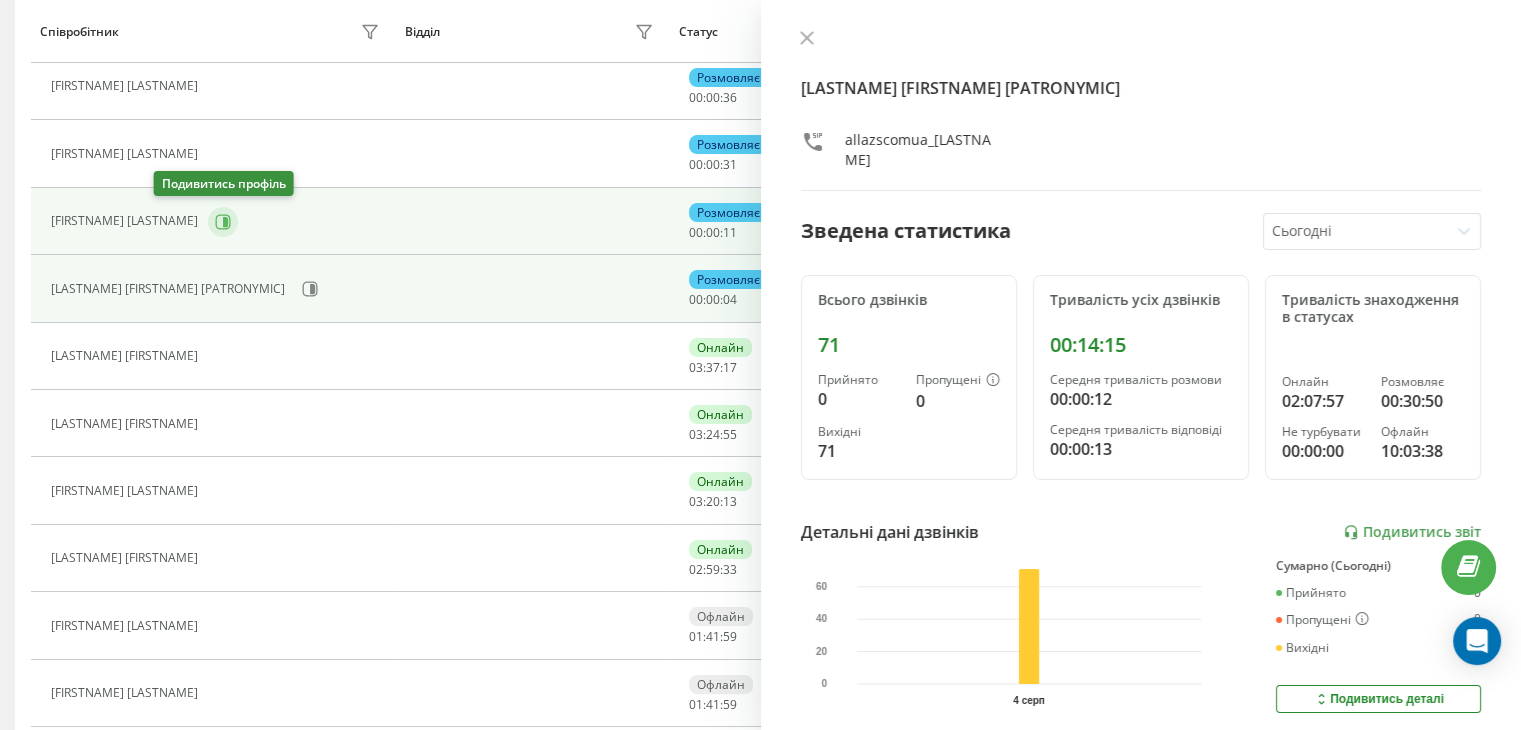 click 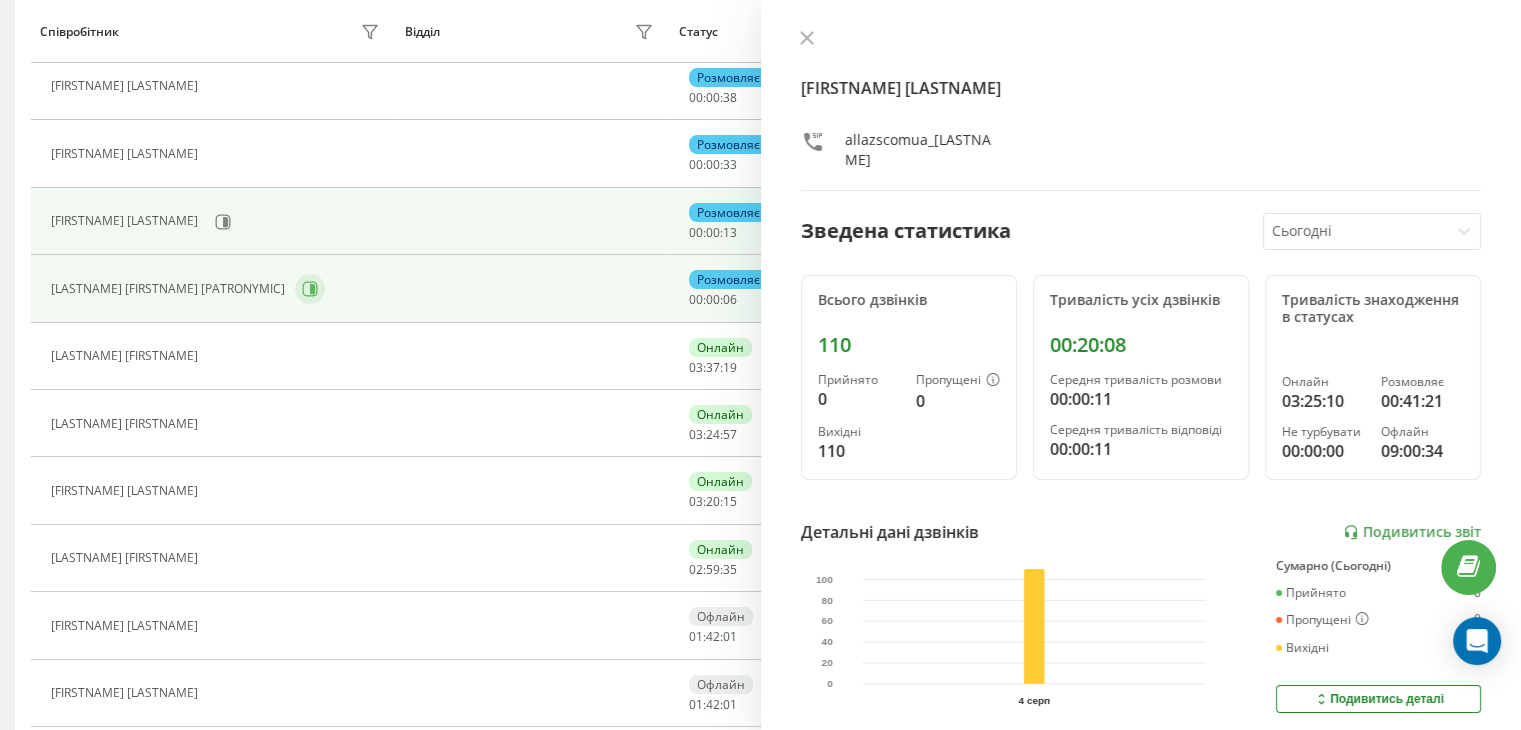 click 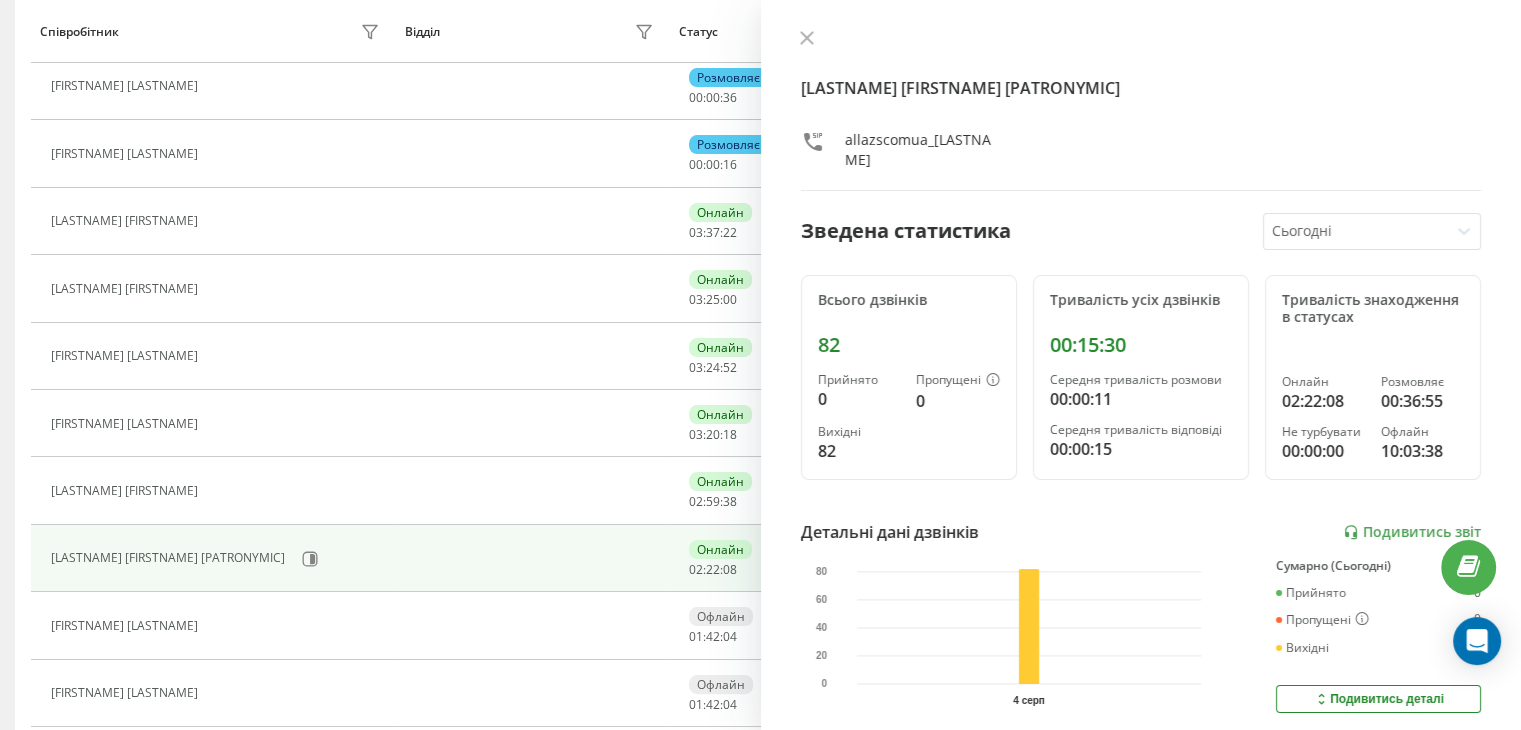 scroll, scrollTop: 198, scrollLeft: 0, axis: vertical 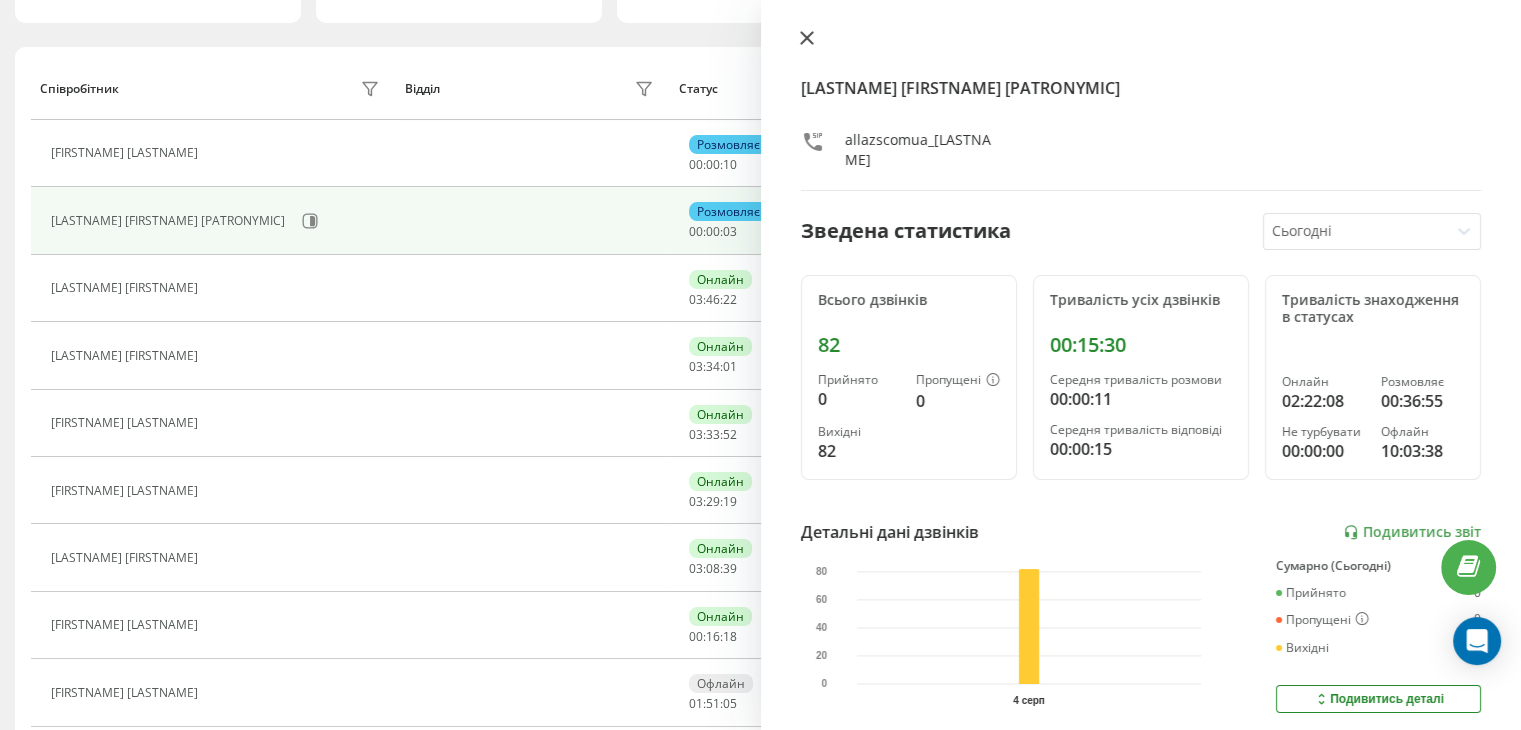 click 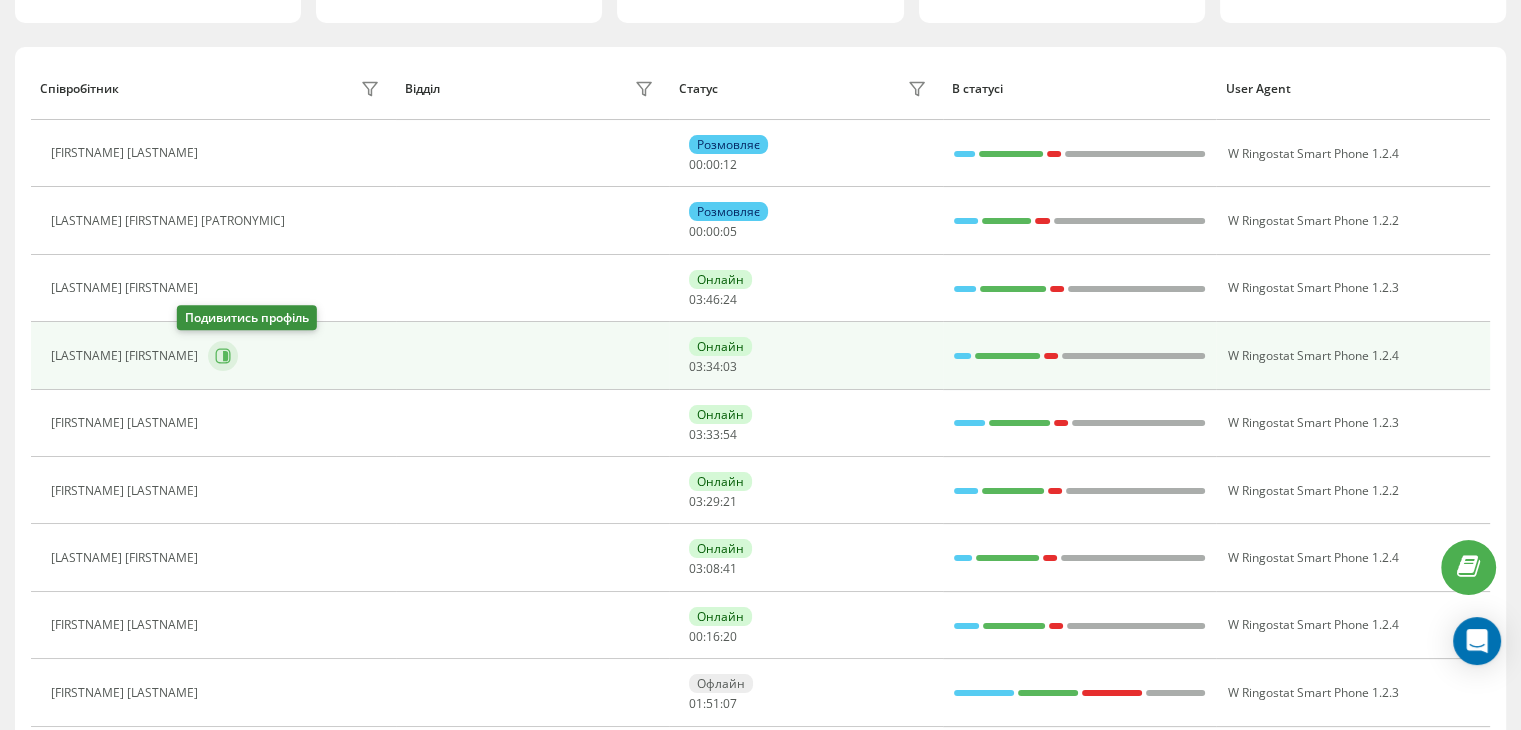 click 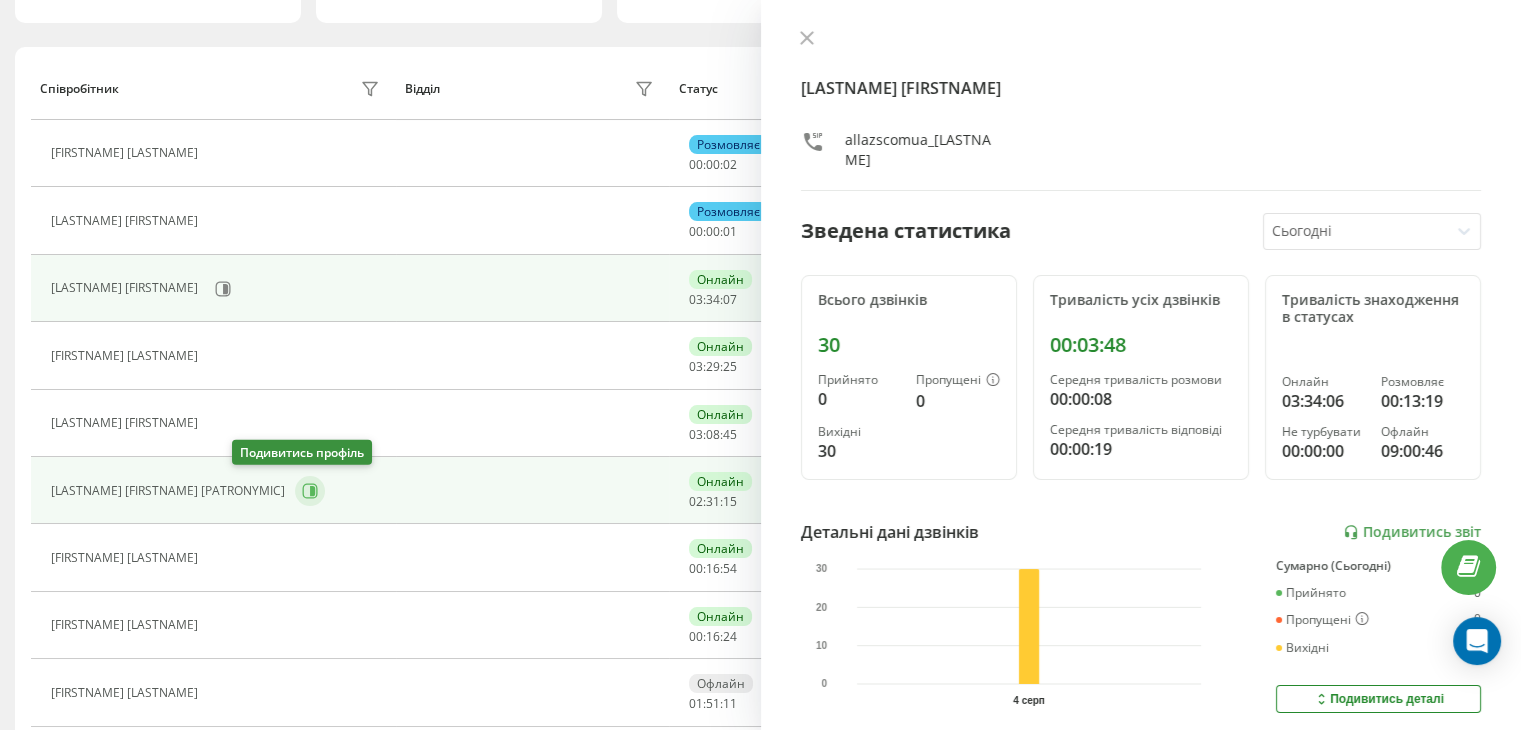 click at bounding box center [310, 491] 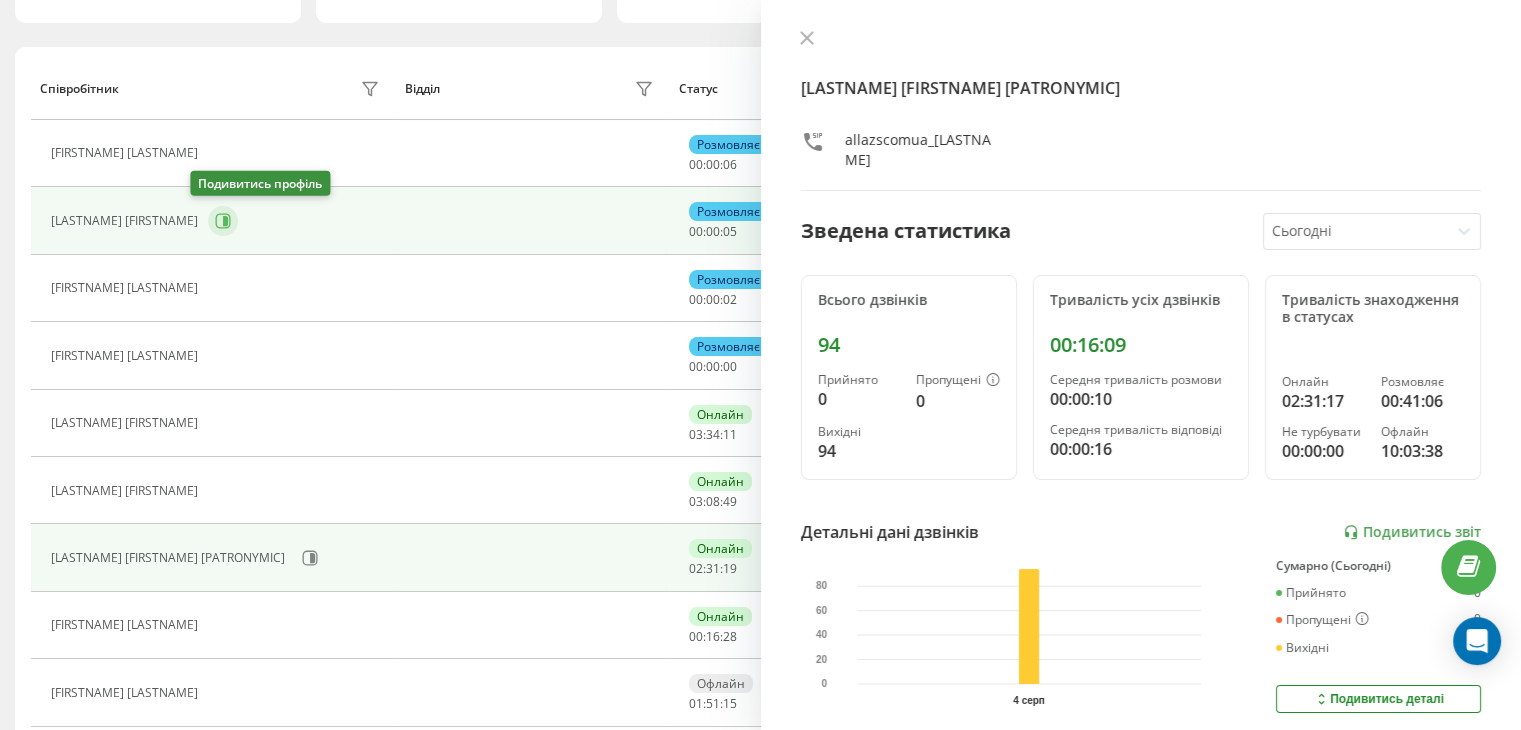 click 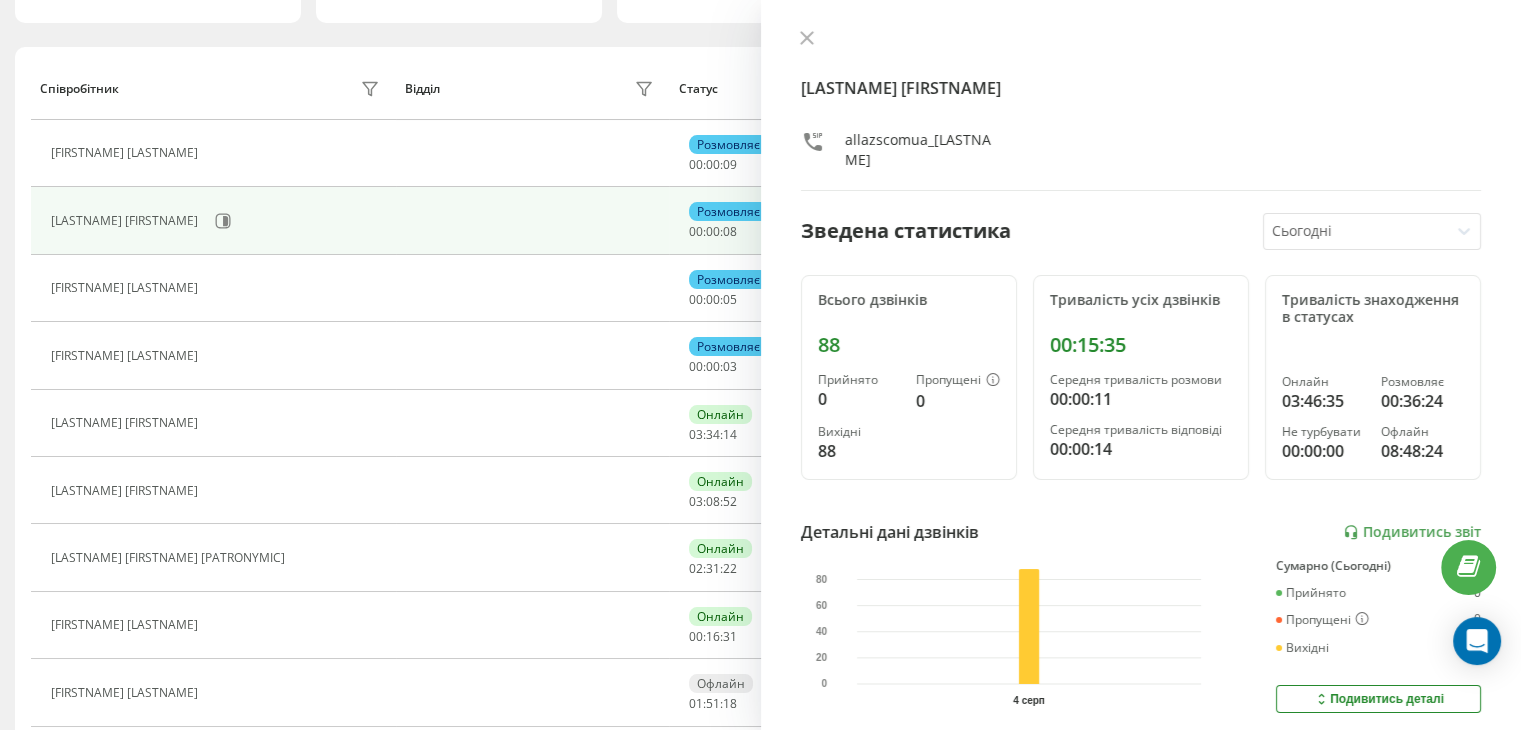 click on "[FIRSTNAME] [LASTNAME] [USERNAME]" at bounding box center (1141, 110) 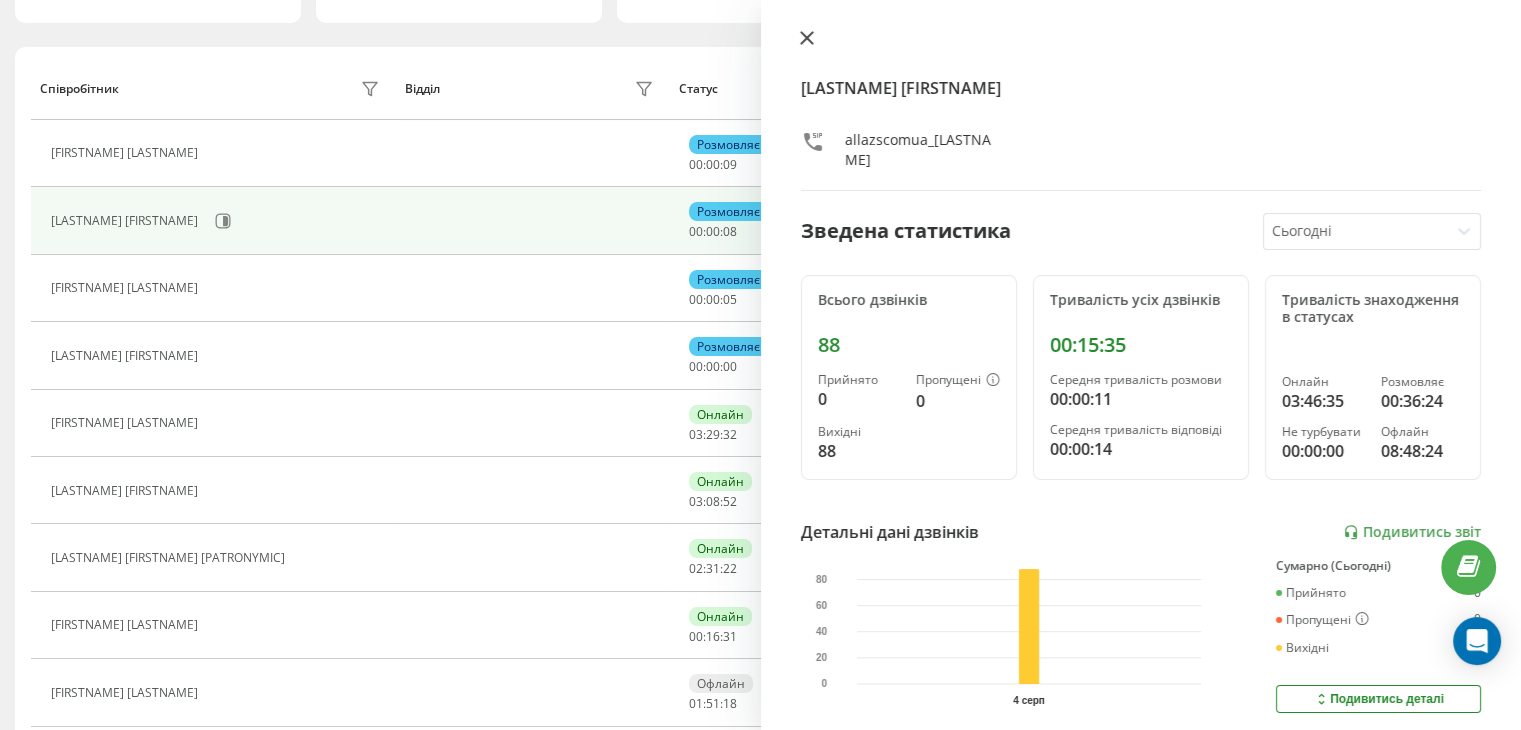 click at bounding box center (807, 39) 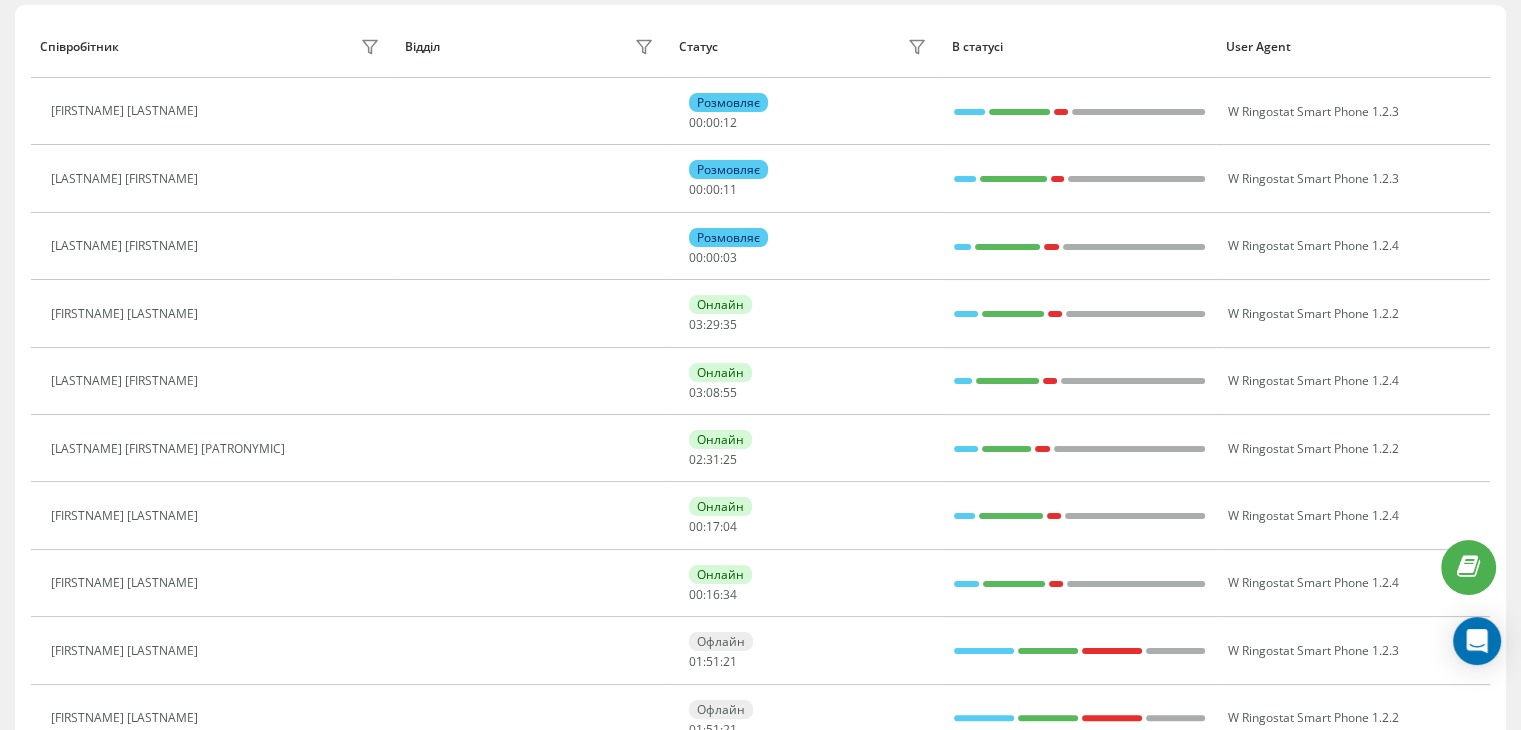 scroll, scrollTop: 198, scrollLeft: 0, axis: vertical 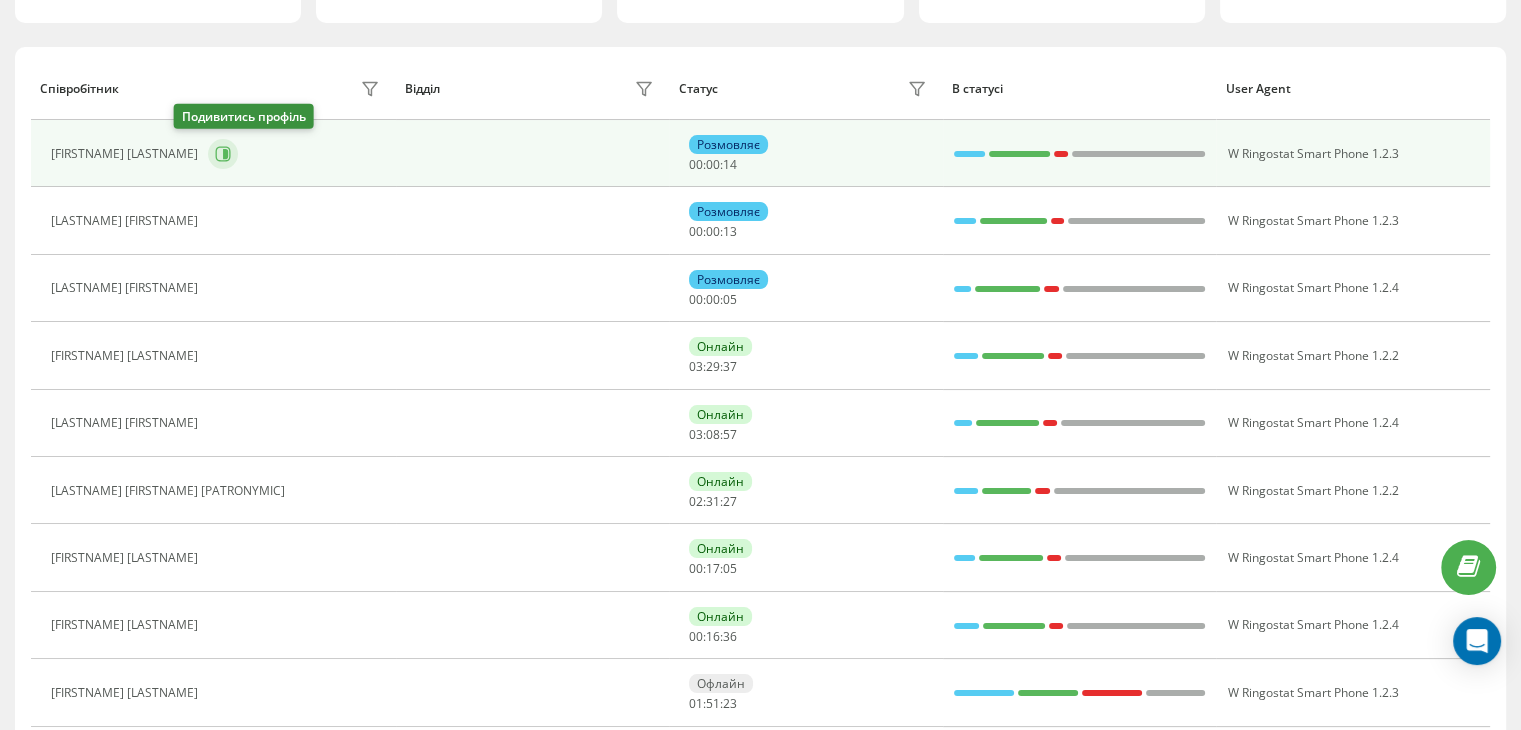 click 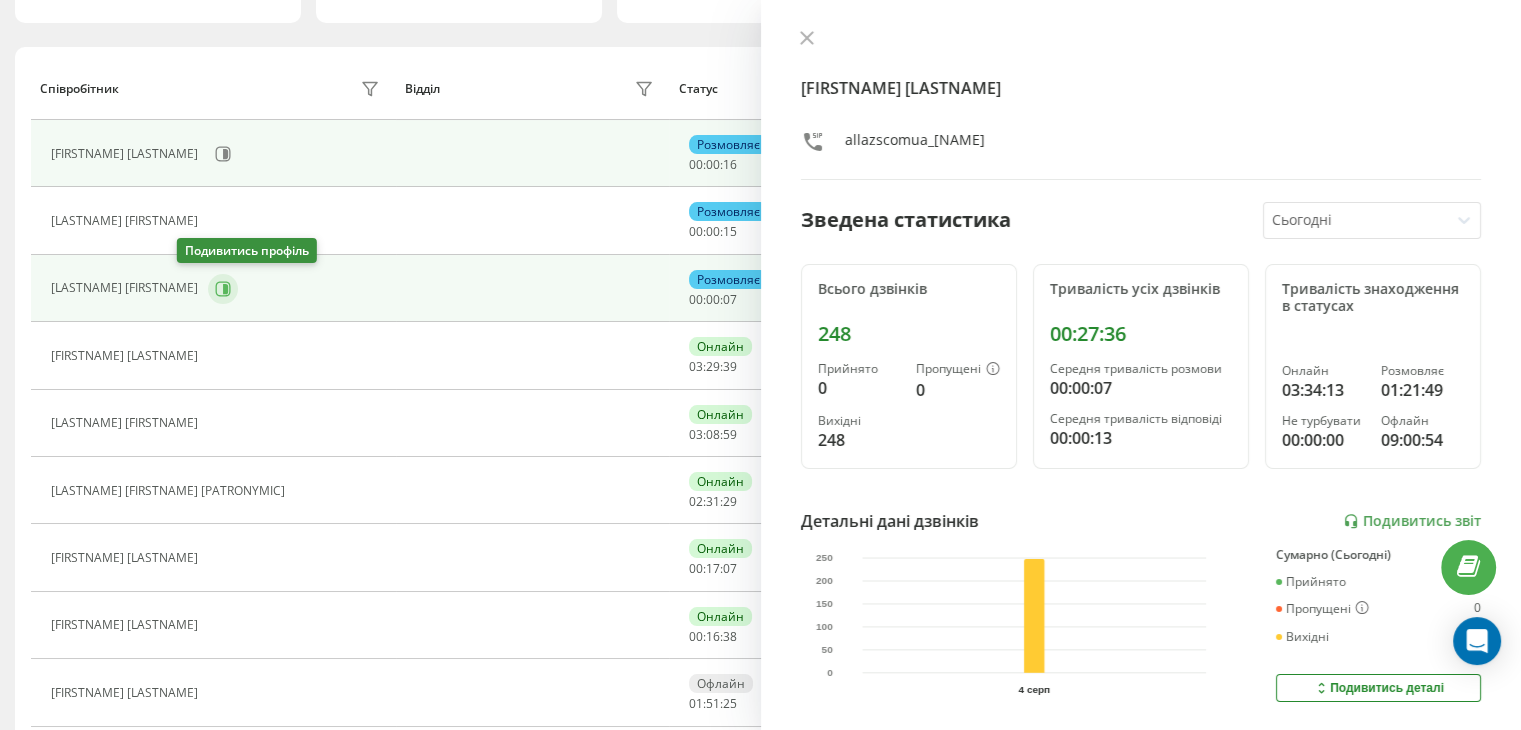 click 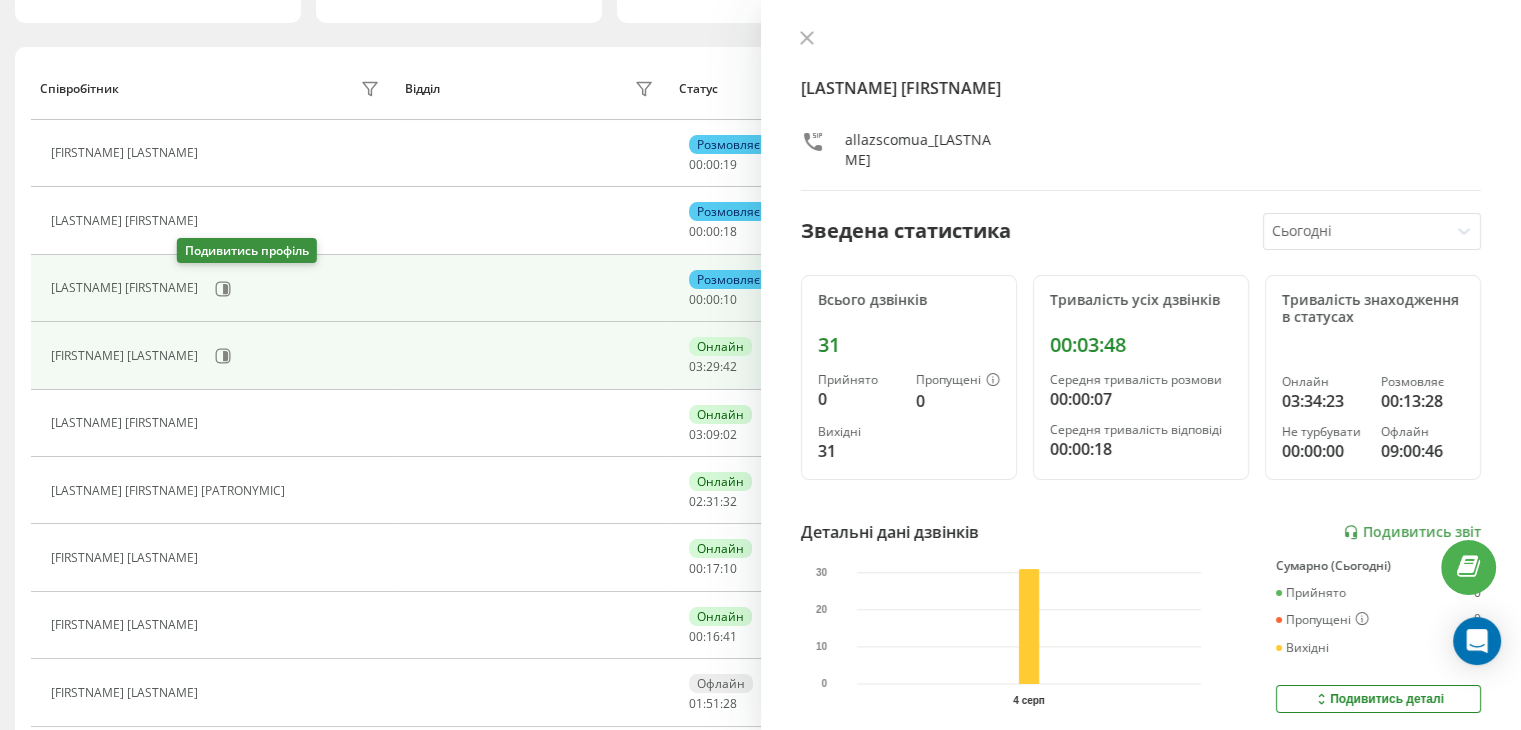 scroll, scrollTop: 298, scrollLeft: 0, axis: vertical 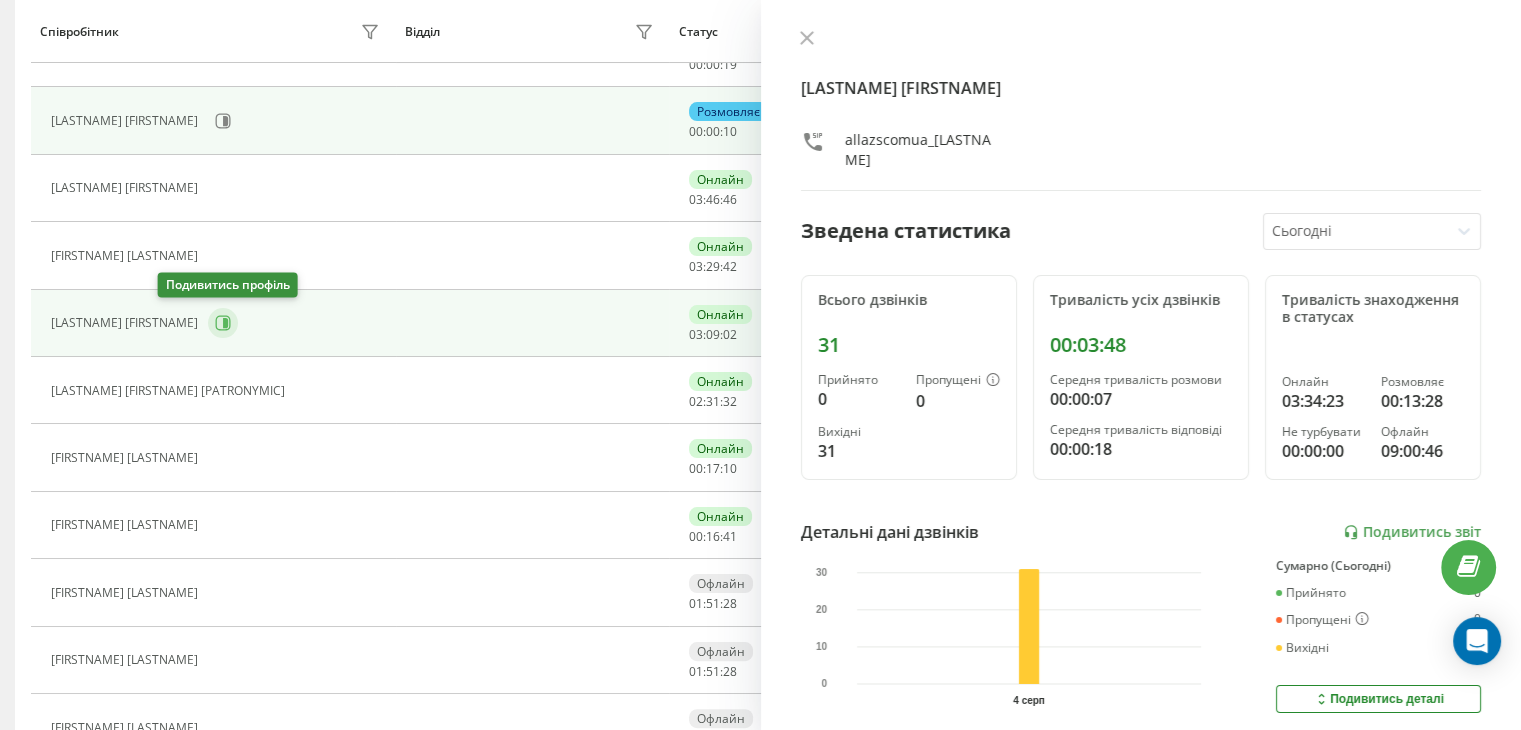 click at bounding box center [223, 323] 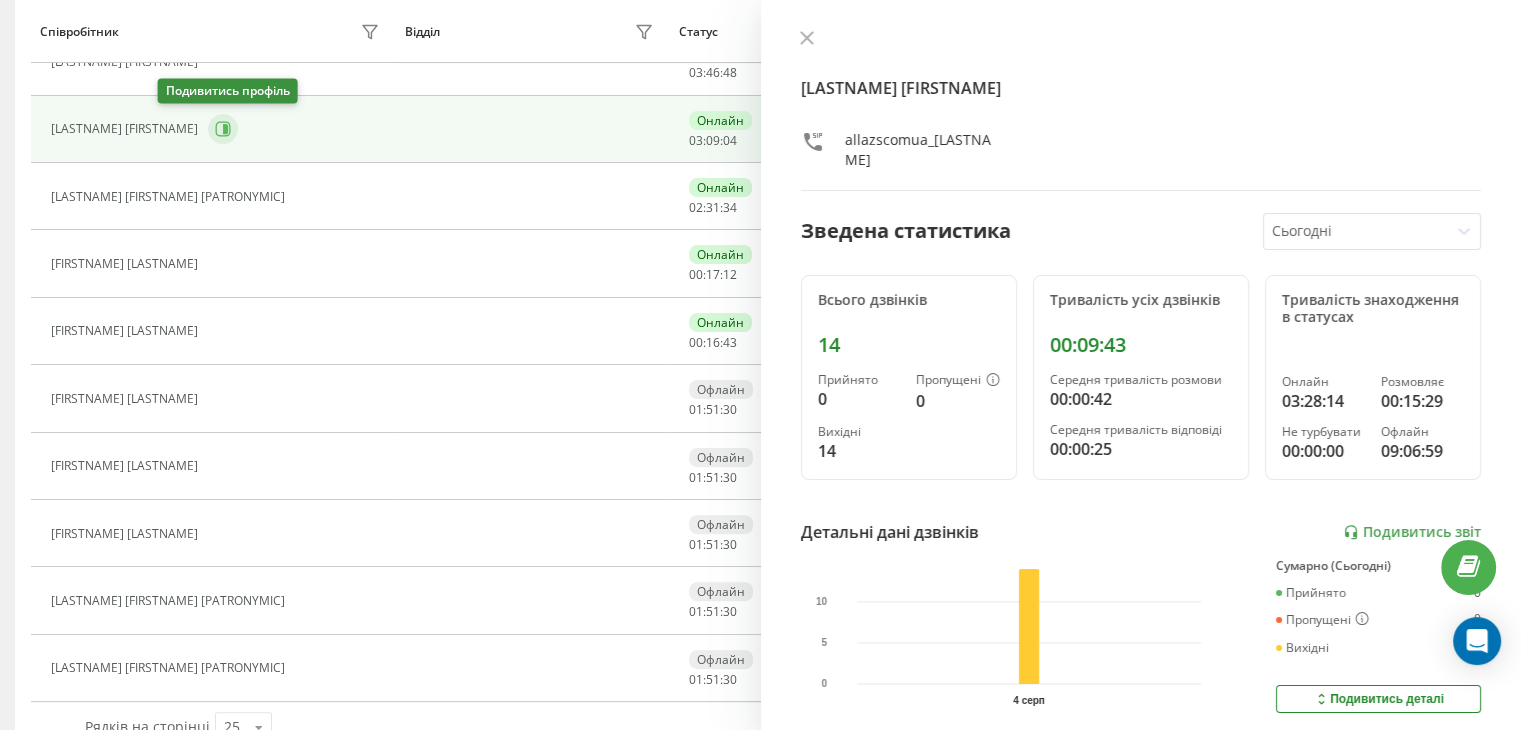 scroll, scrollTop: 498, scrollLeft: 0, axis: vertical 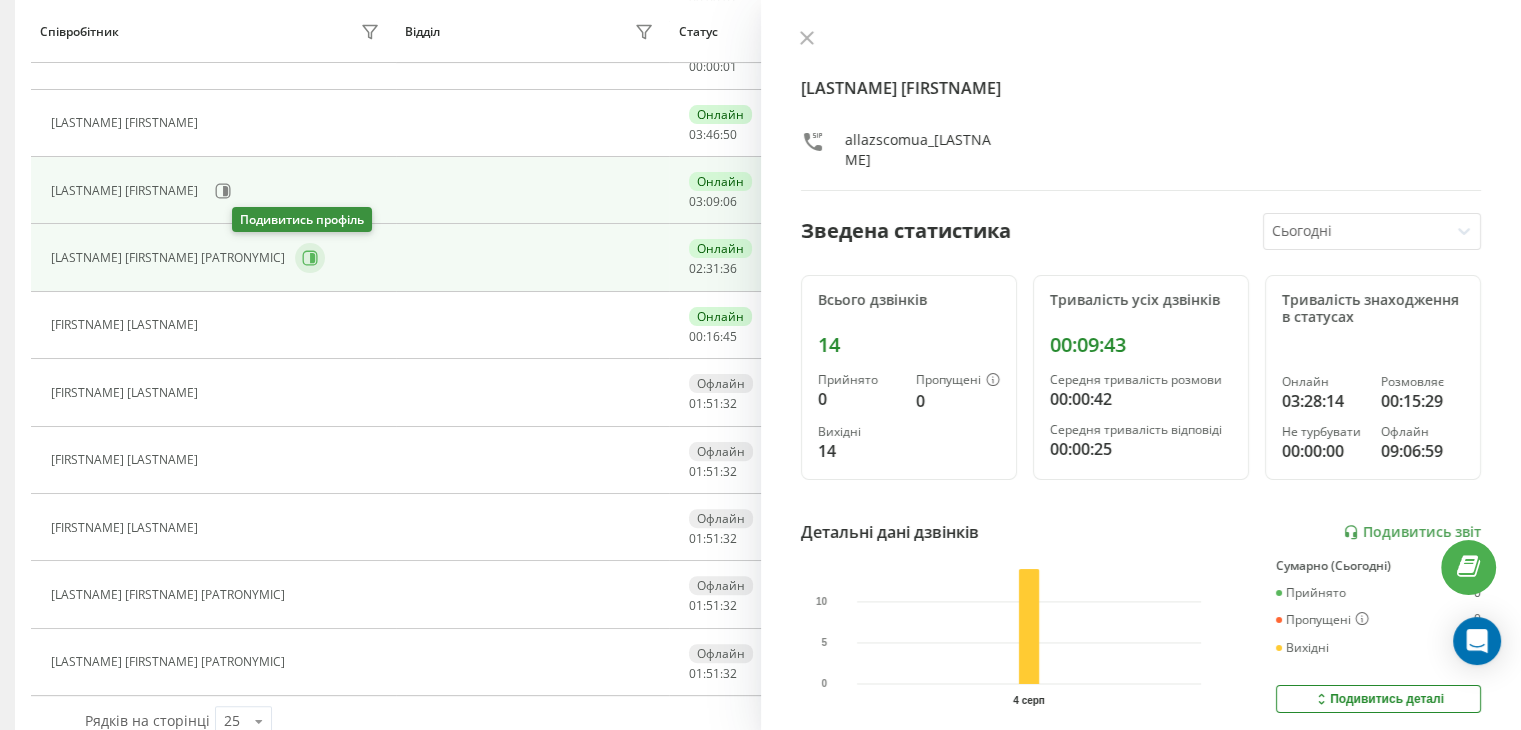 click at bounding box center (310, 258) 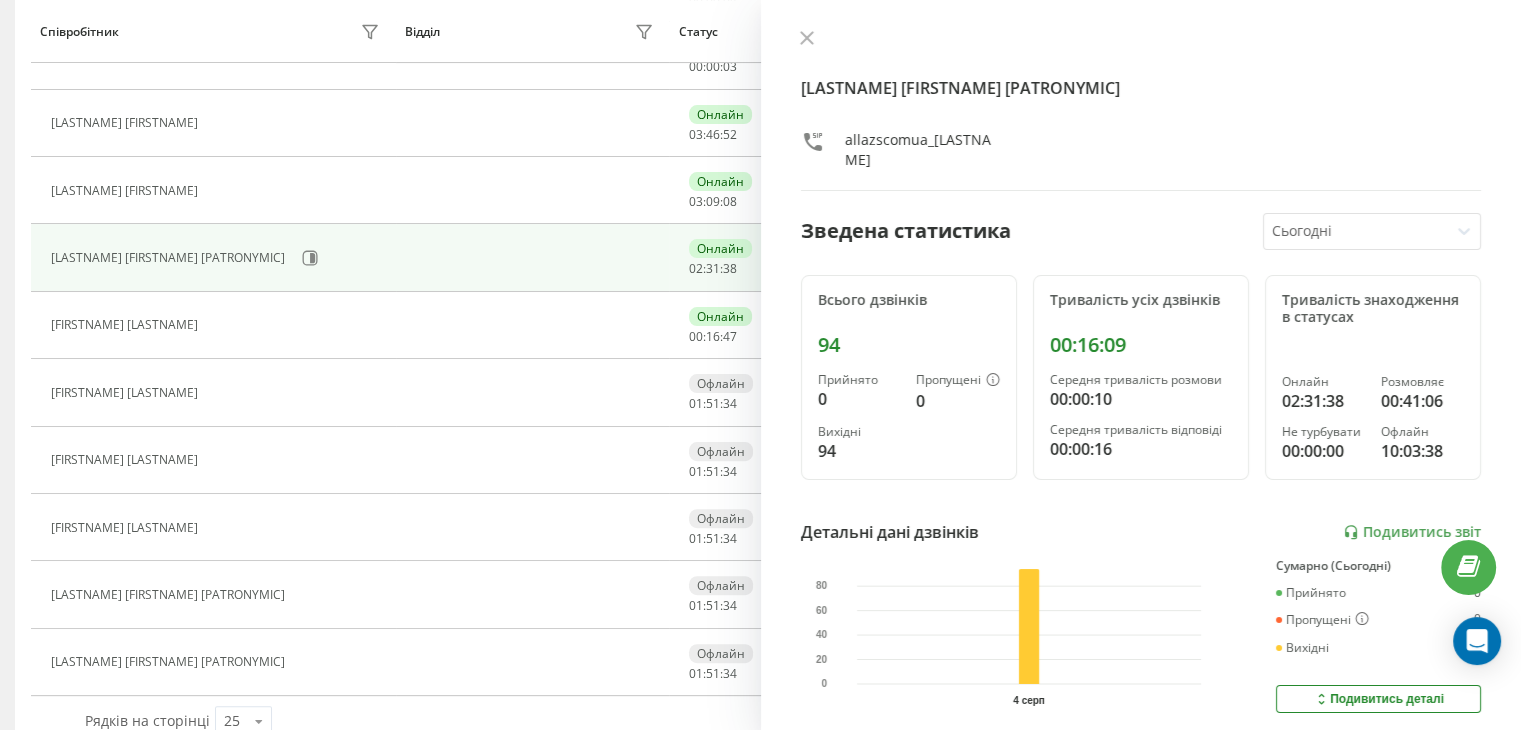 scroll, scrollTop: 536, scrollLeft: 0, axis: vertical 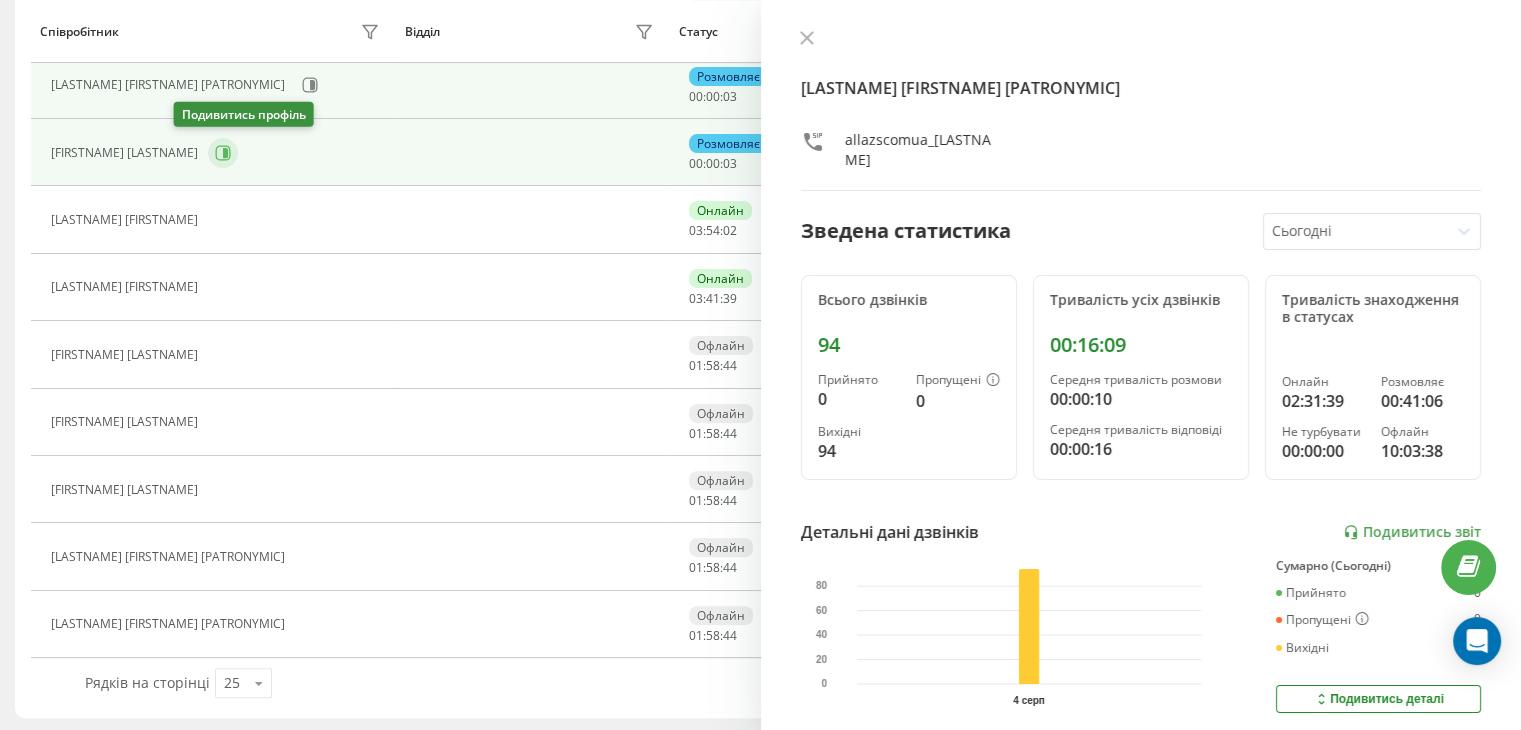 click 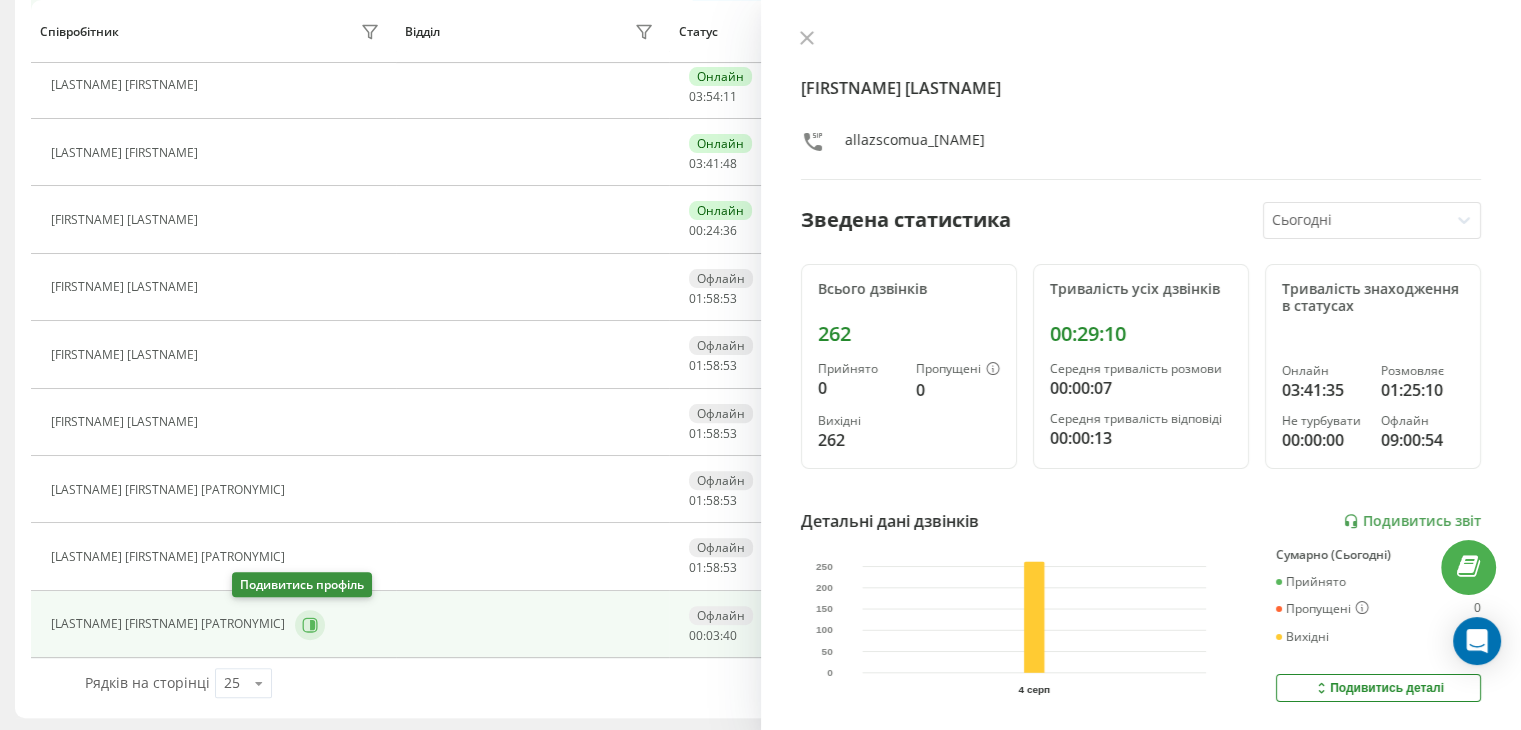 click 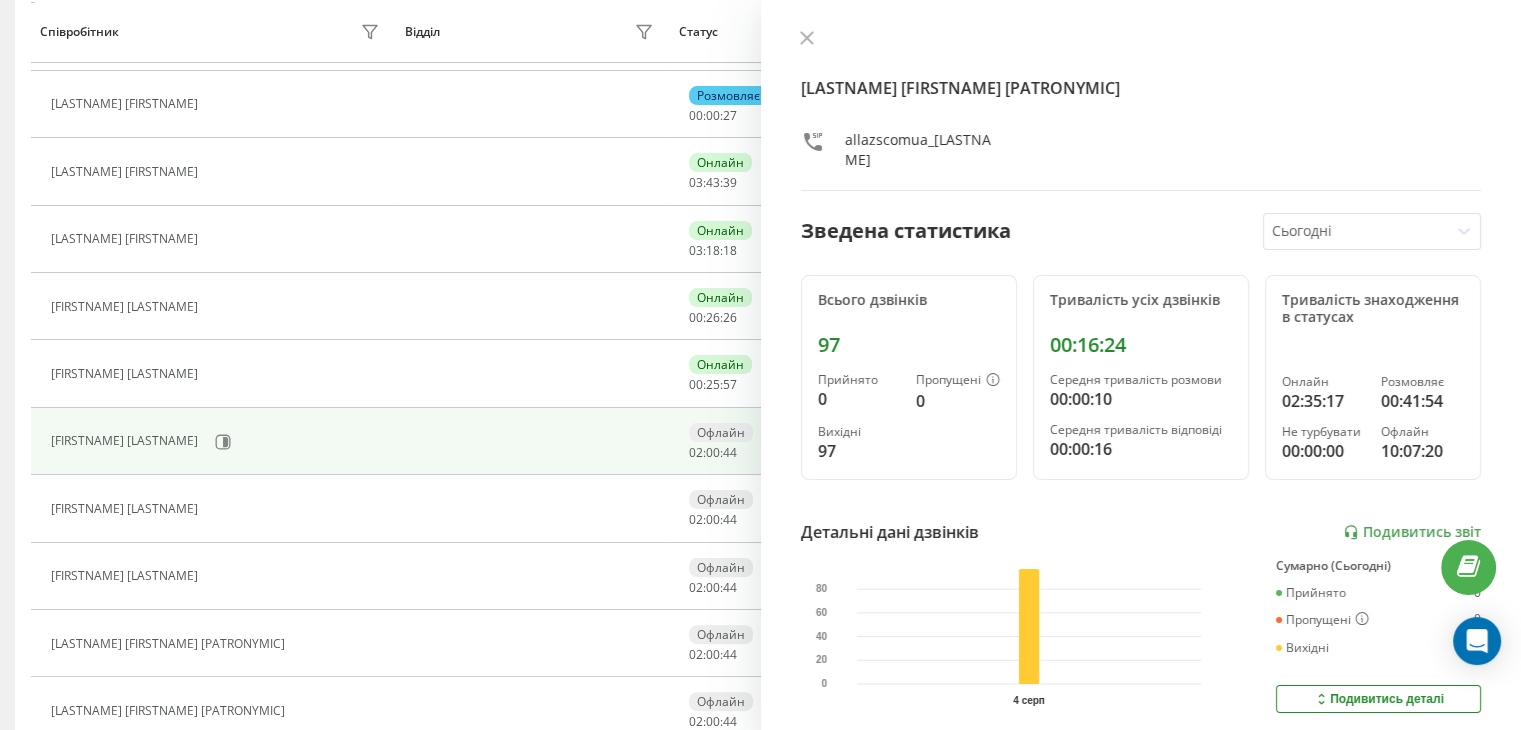 scroll, scrollTop: 467, scrollLeft: 0, axis: vertical 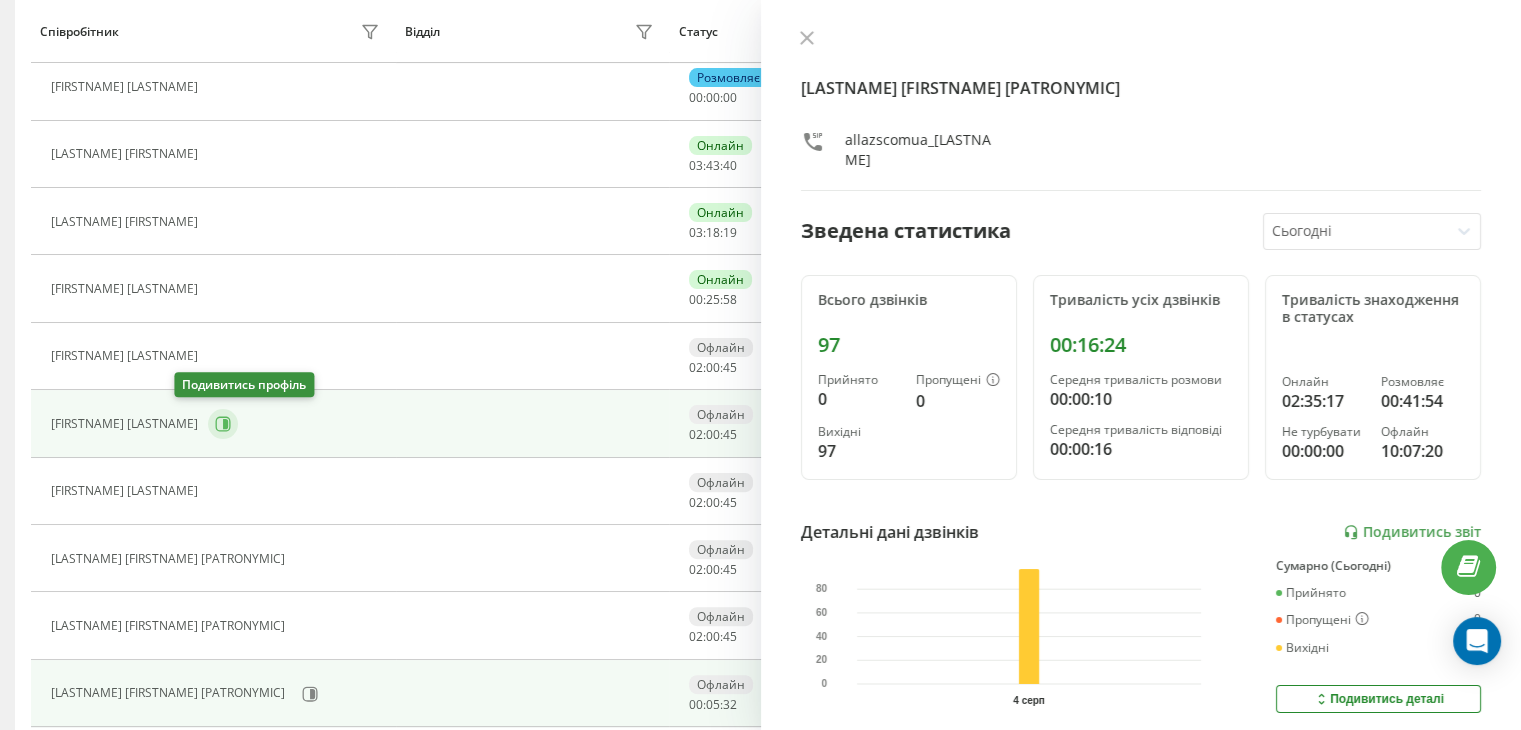 click 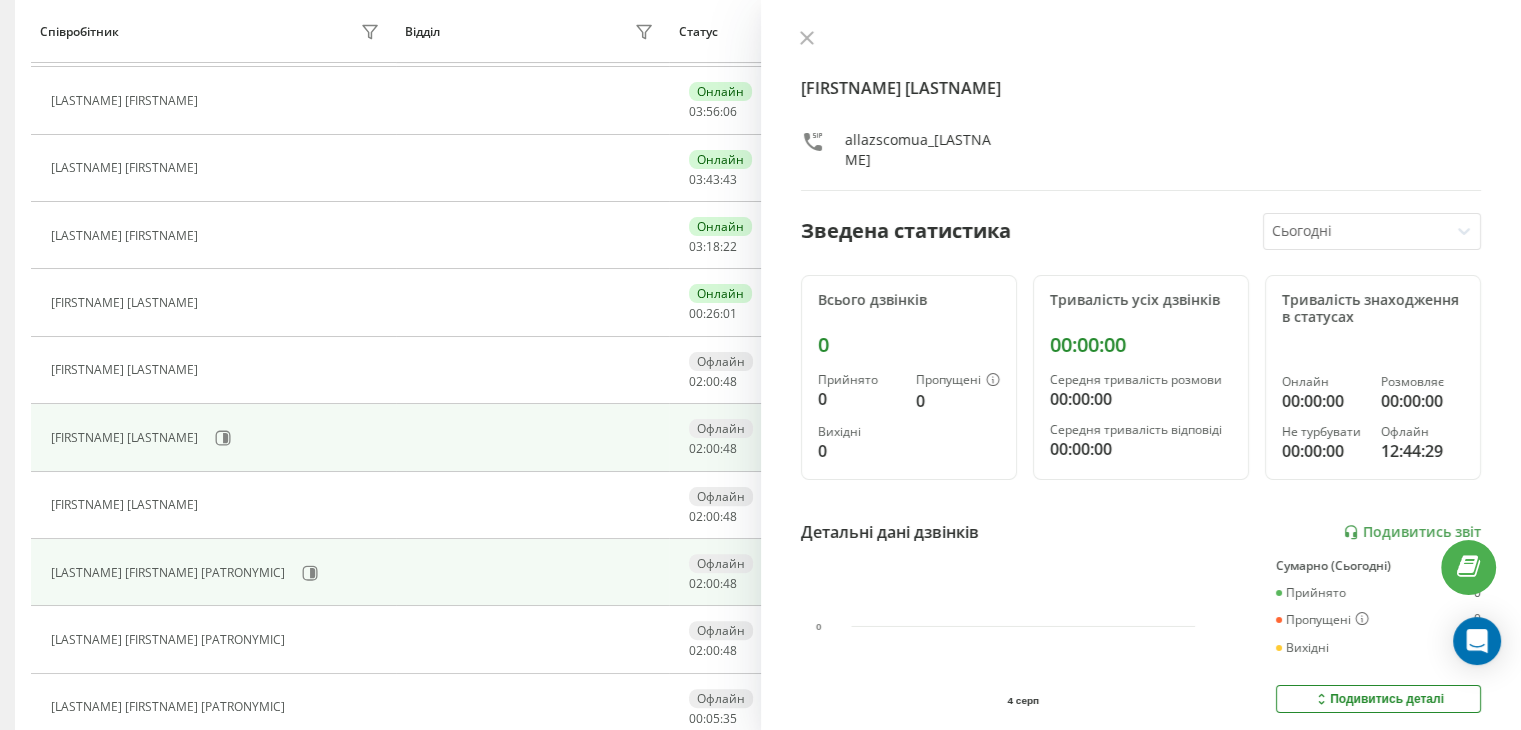 scroll, scrollTop: 536, scrollLeft: 0, axis: vertical 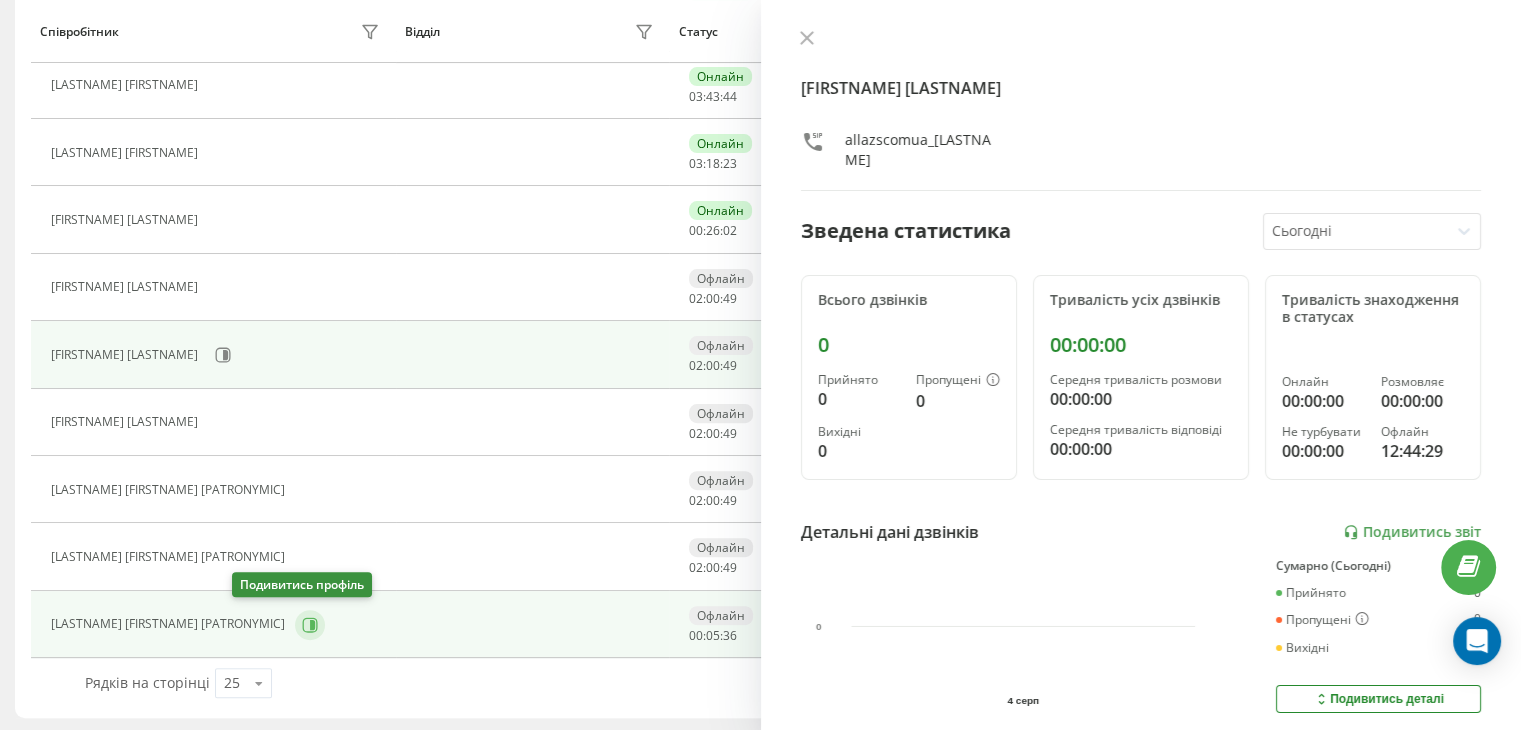click 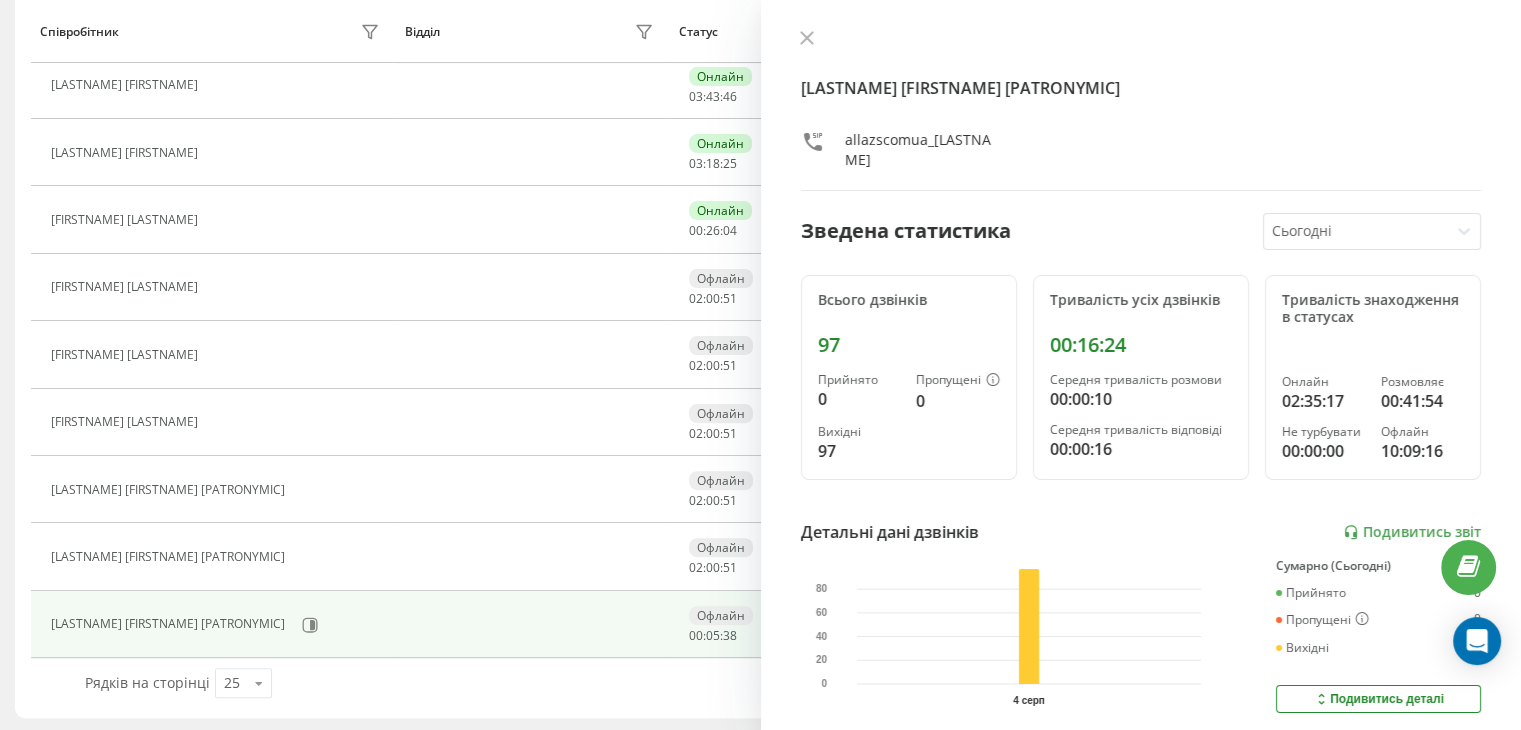 scroll, scrollTop: 334, scrollLeft: 0, axis: vertical 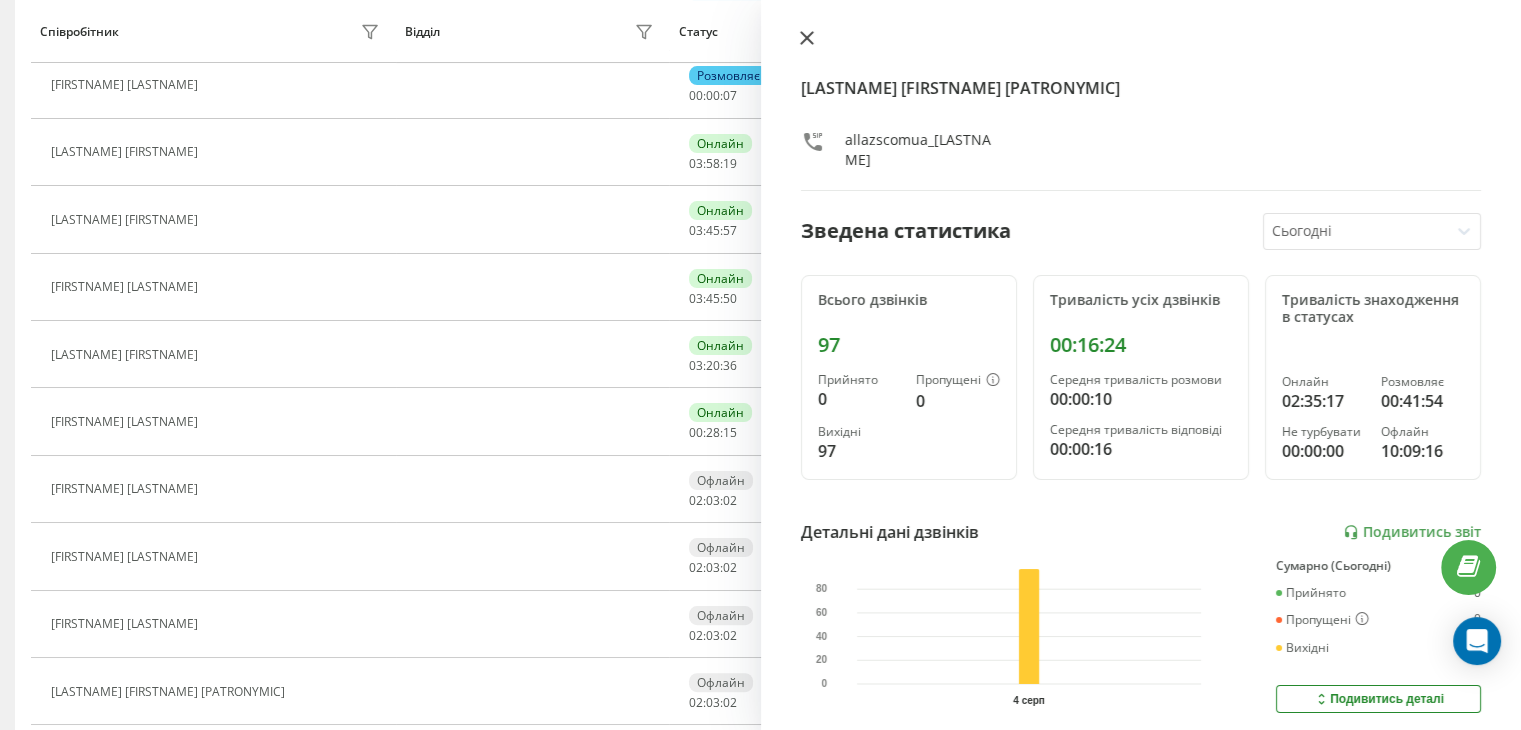 click at bounding box center (807, 39) 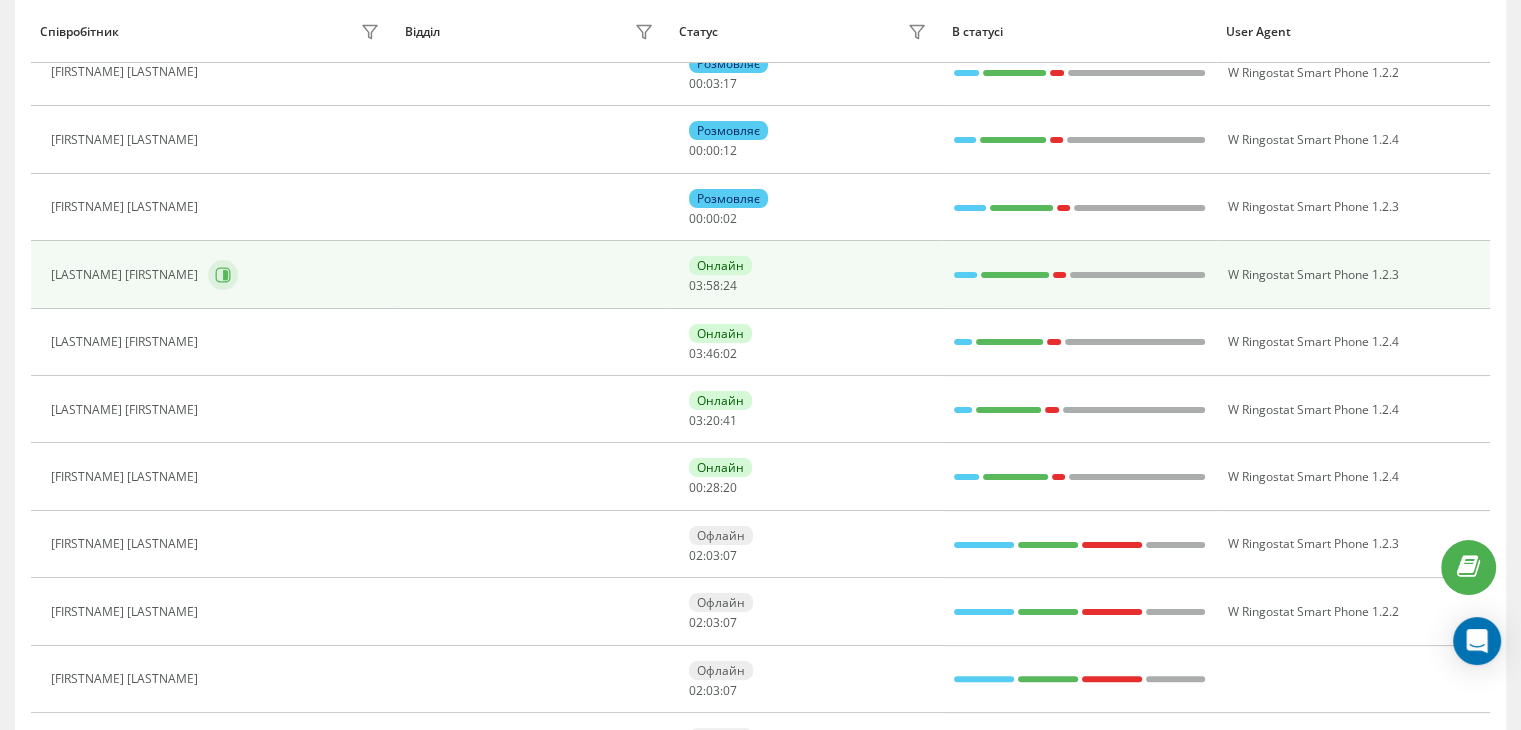scroll, scrollTop: 236, scrollLeft: 0, axis: vertical 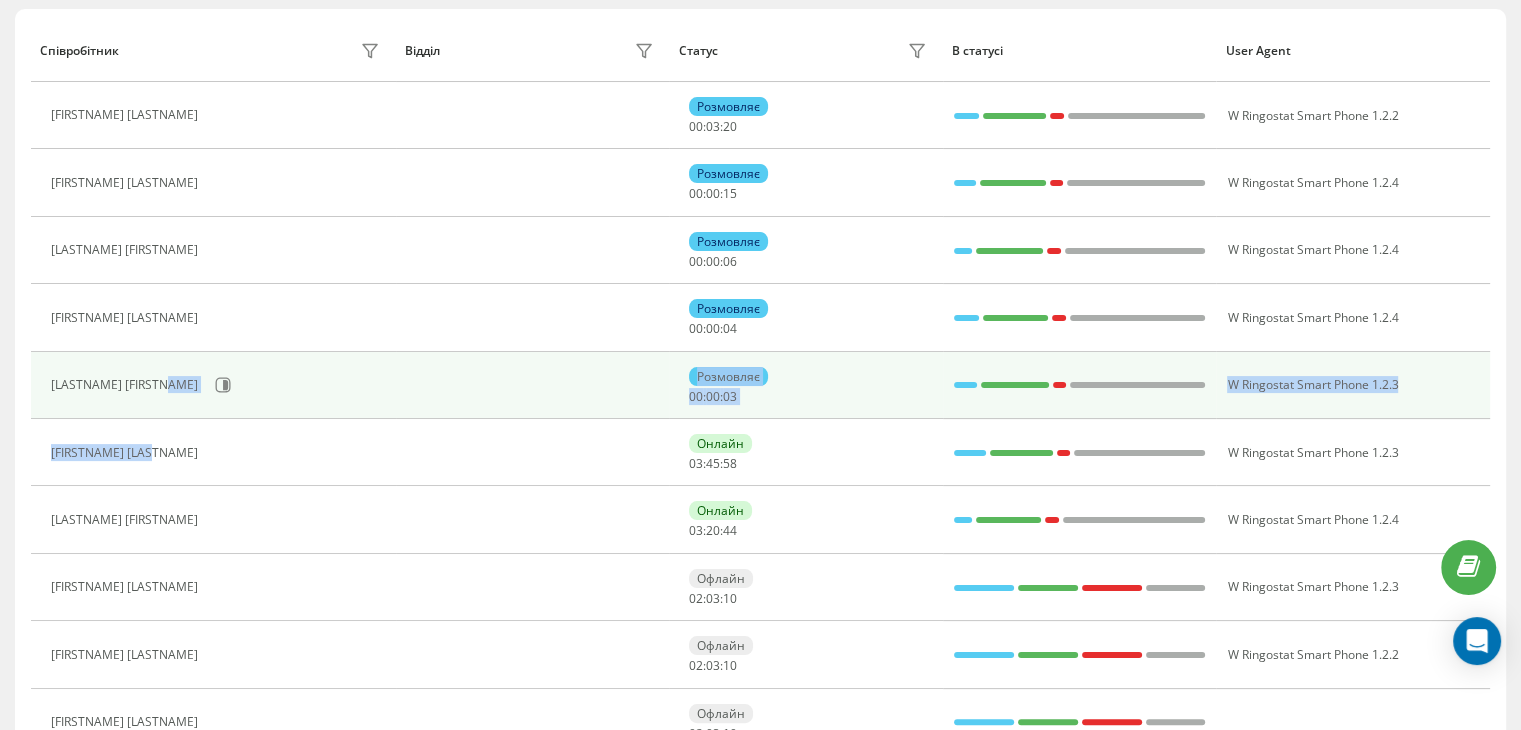 drag, startPoint x: 211, startPoint y: 419, endPoint x: 214, endPoint y: 405, distance: 14.3178215 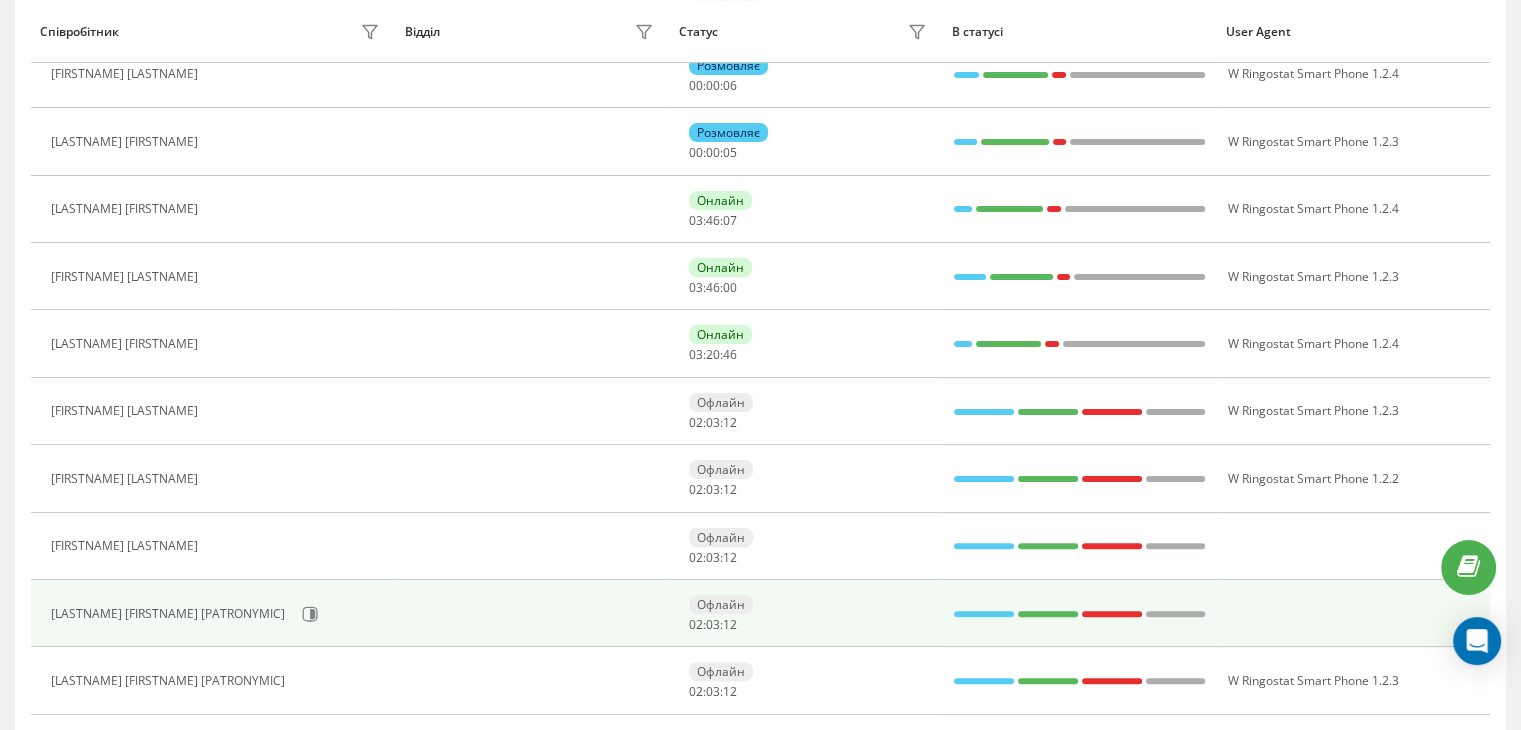 scroll, scrollTop: 536, scrollLeft: 0, axis: vertical 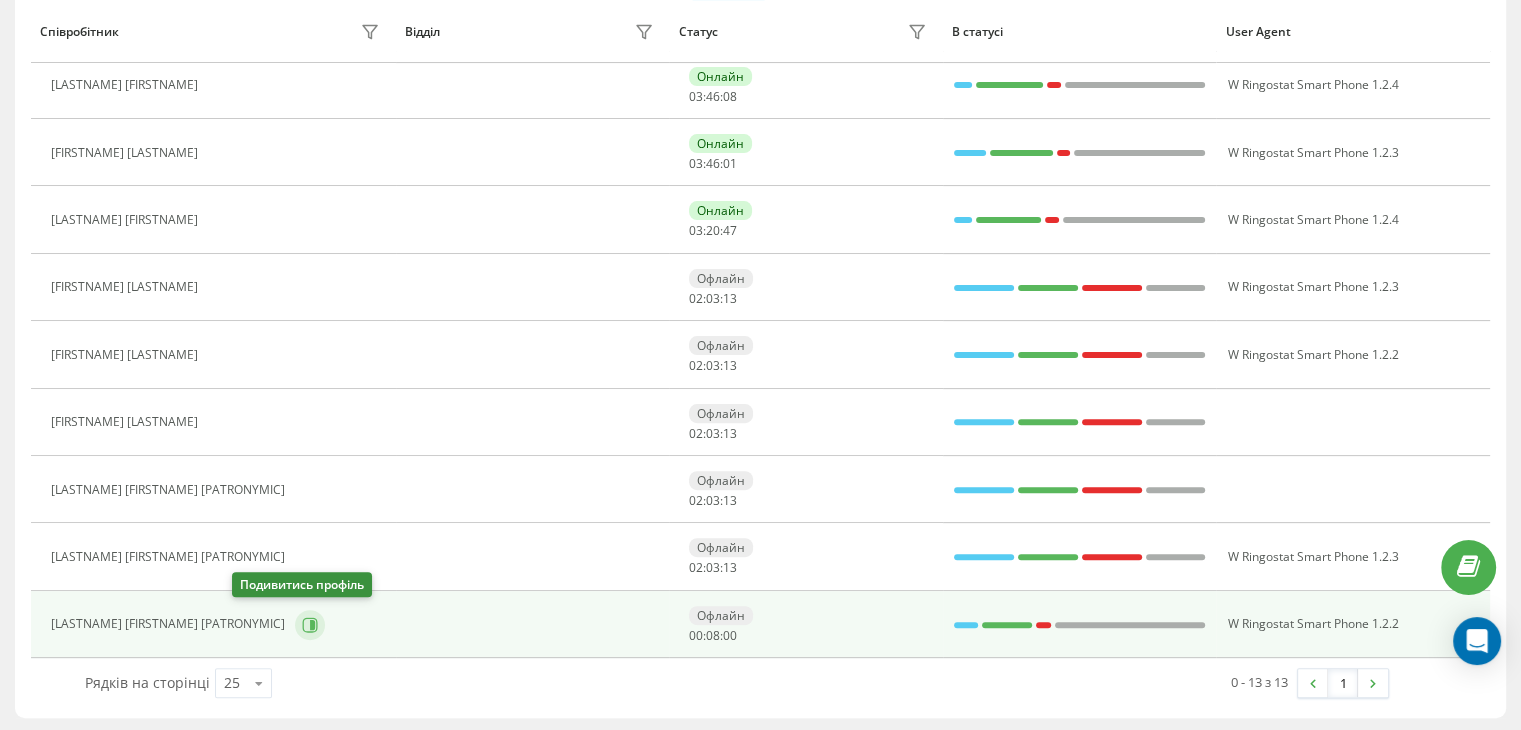 click 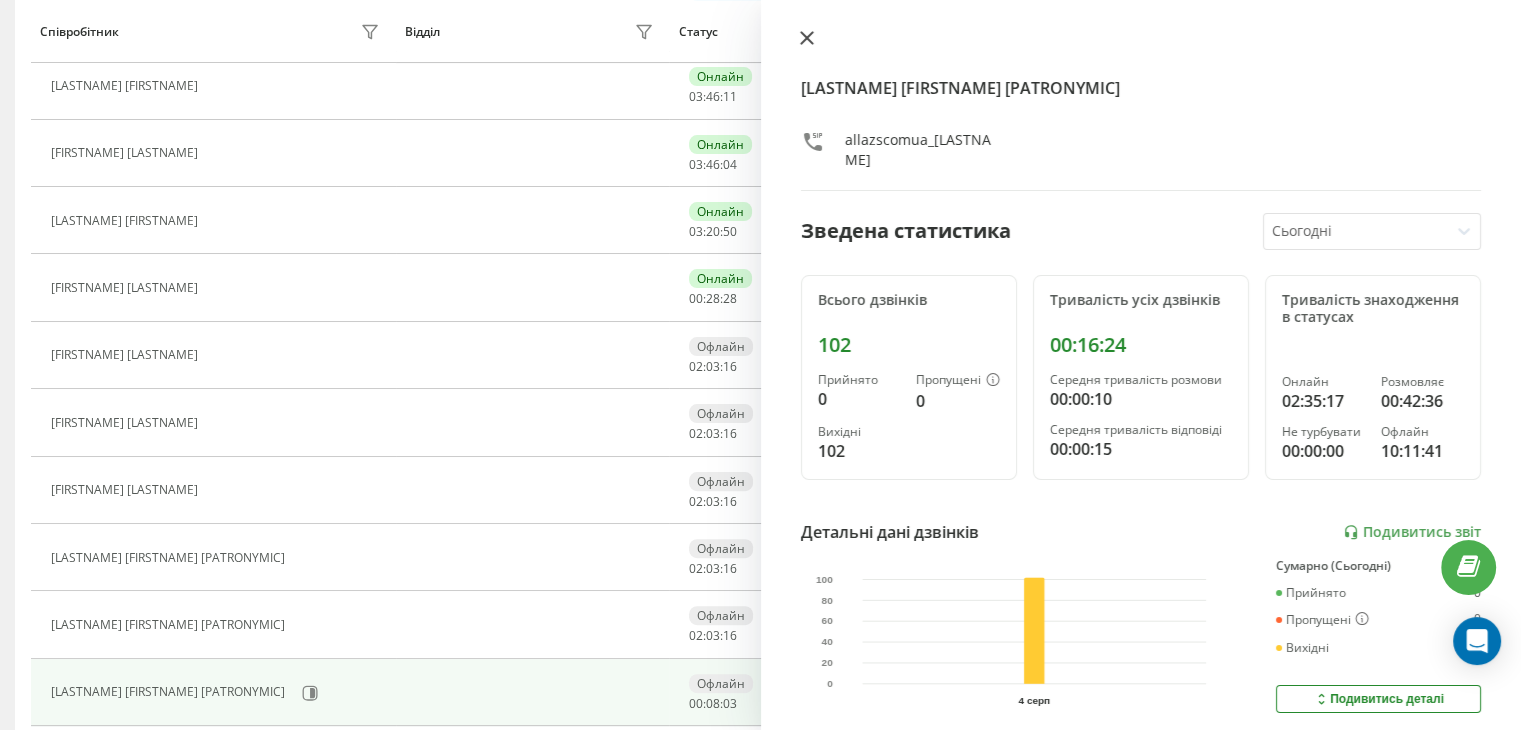 scroll, scrollTop: 401, scrollLeft: 0, axis: vertical 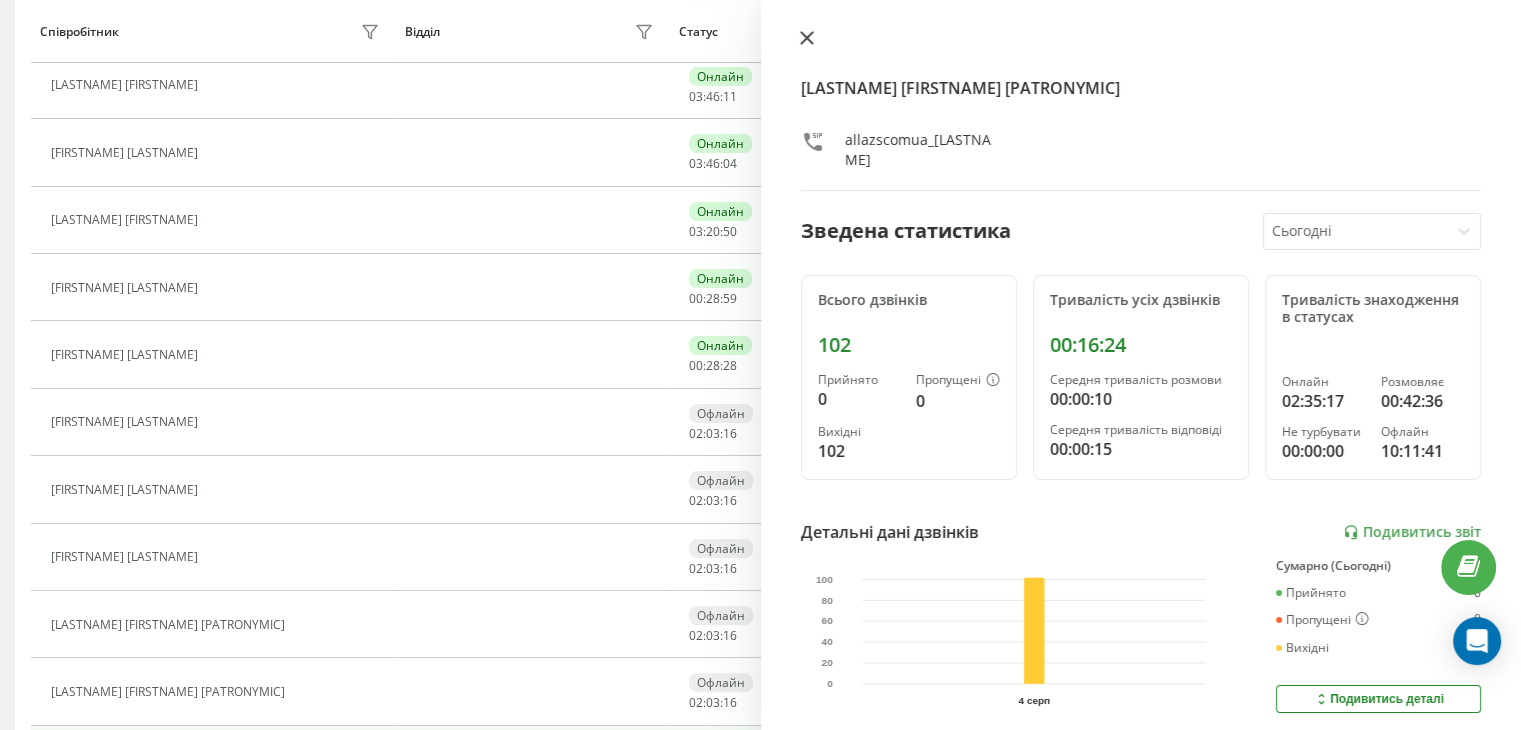 click at bounding box center (807, 39) 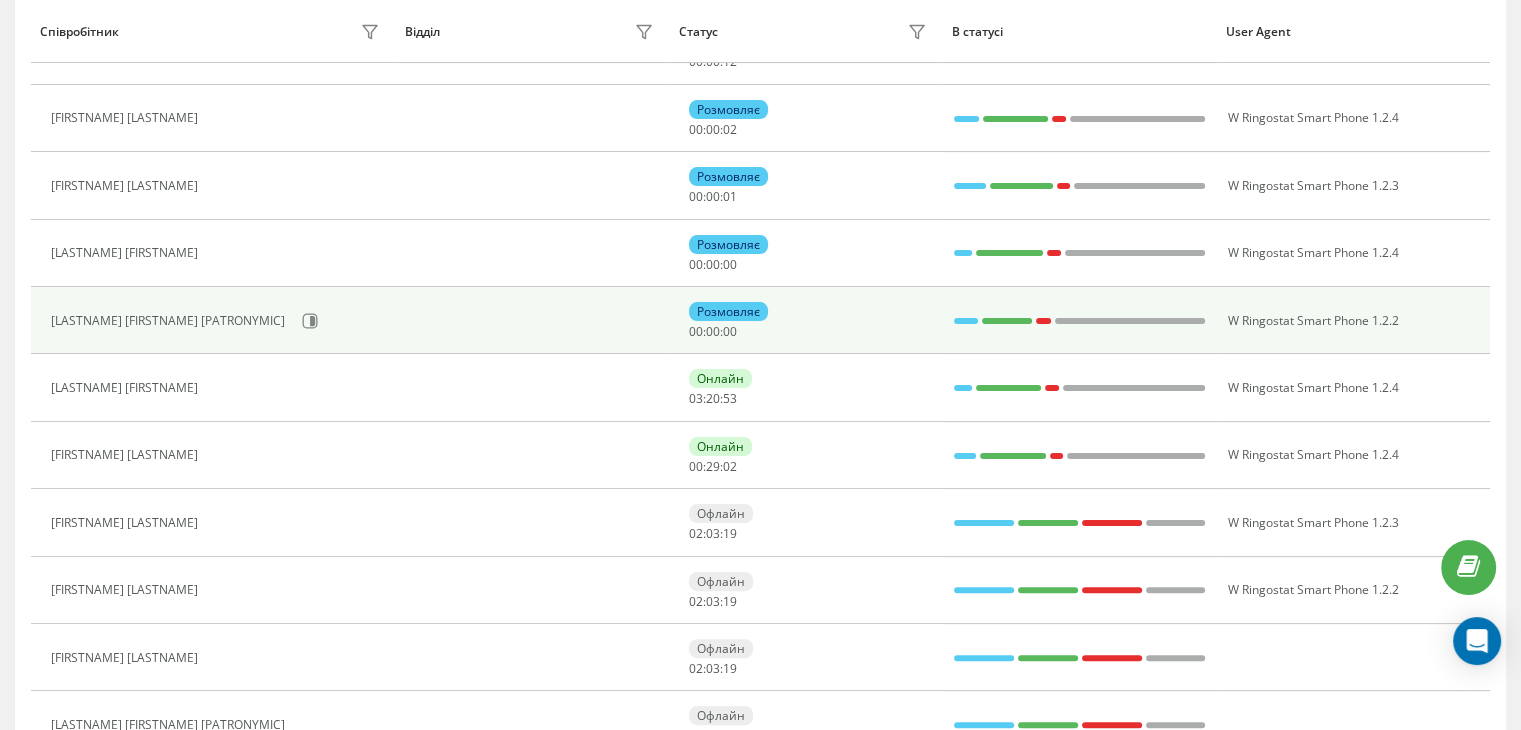 scroll, scrollTop: 401, scrollLeft: 0, axis: vertical 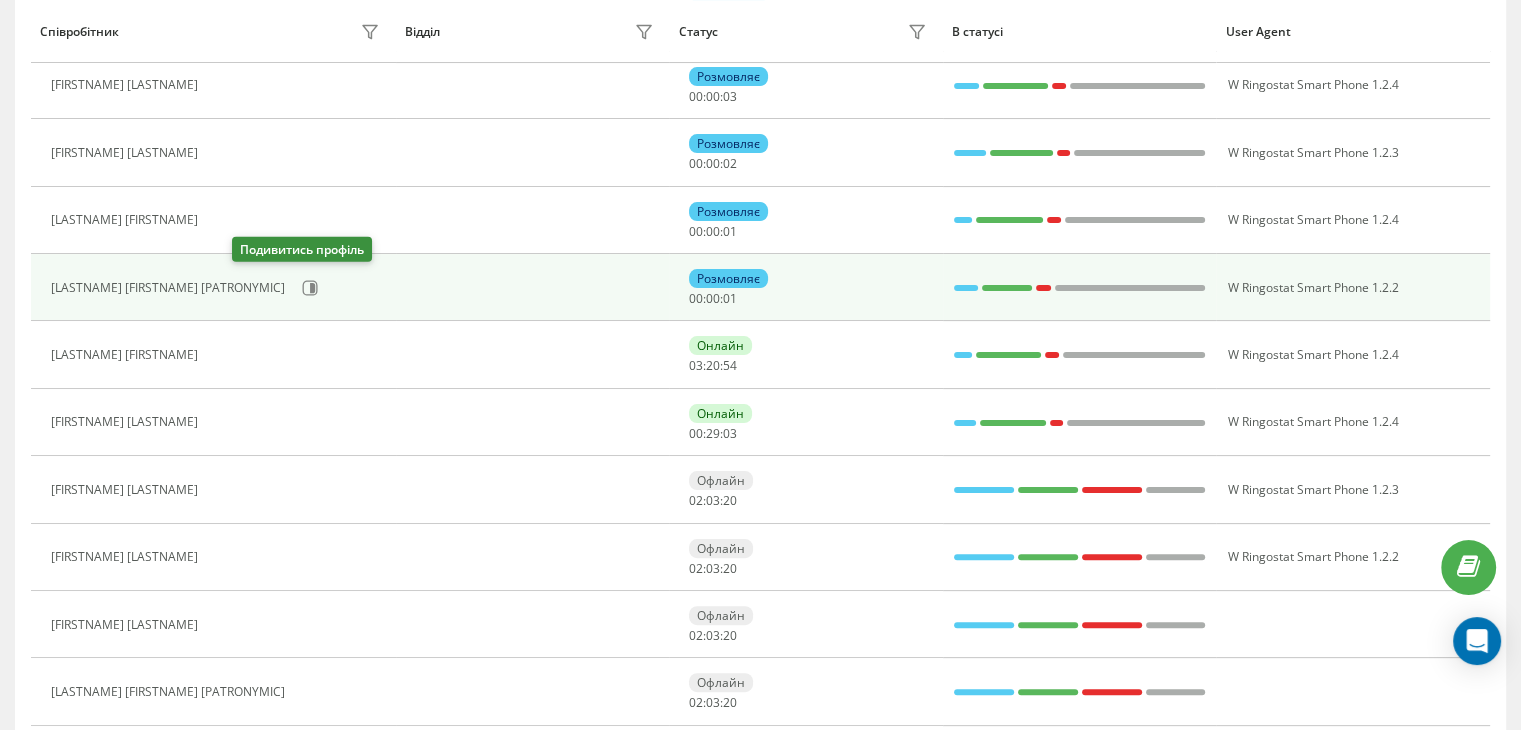 click on "[FIRSTNAME] [LASTNAME] Розмовляє [TIME] W Ringostat Smart Phone 1.2.2 [FIRSTNAME] [LASTNAME] Розмовляє [TIME] W Ringostat Smart Phone 1.2.3 [FIRSTNAME] [LASTNAME] Розмовляє [TIME] W Ringostat Smart Phone 1.2.4 [FIRSTNAME] [LASTNAME] Розмовляє [TIME] W Ringostat Smart Phone 1.2.3 [FIRSTNAME] [LASTNAME] Розмовляє [TIME] W Ringostat Smart Phone 1.2.4 [LASTNAME] [FIRSTNAME] [PATRONYMIC] Розмовляє [TIME] W Ringostat Smart Phone 1.2.2 [LASTNAME] [FIRSTNAME] Онлайн [TIME] W Ringostat Smart Phone 1.2.4 [FIRSTNAME] [LASTNAME] Онлайн [TIME] W Ringostat Smart Phone 1.2.4 [FIRSTNAME] [LASTNAME] Офлайн [TIME] W Ringostat Smart Phone 1.2.3 [FIRSTNAME] [LASTNAME] Офлайн [TIME] W Ringostat Smart Phone 1.2.2 [FIRSTNAME] [LASTNAME] Офлайн [TIME] [LASTNAME] [FIRSTNAME] [PATRONYMIC] [TIME]" at bounding box center [760, 355] 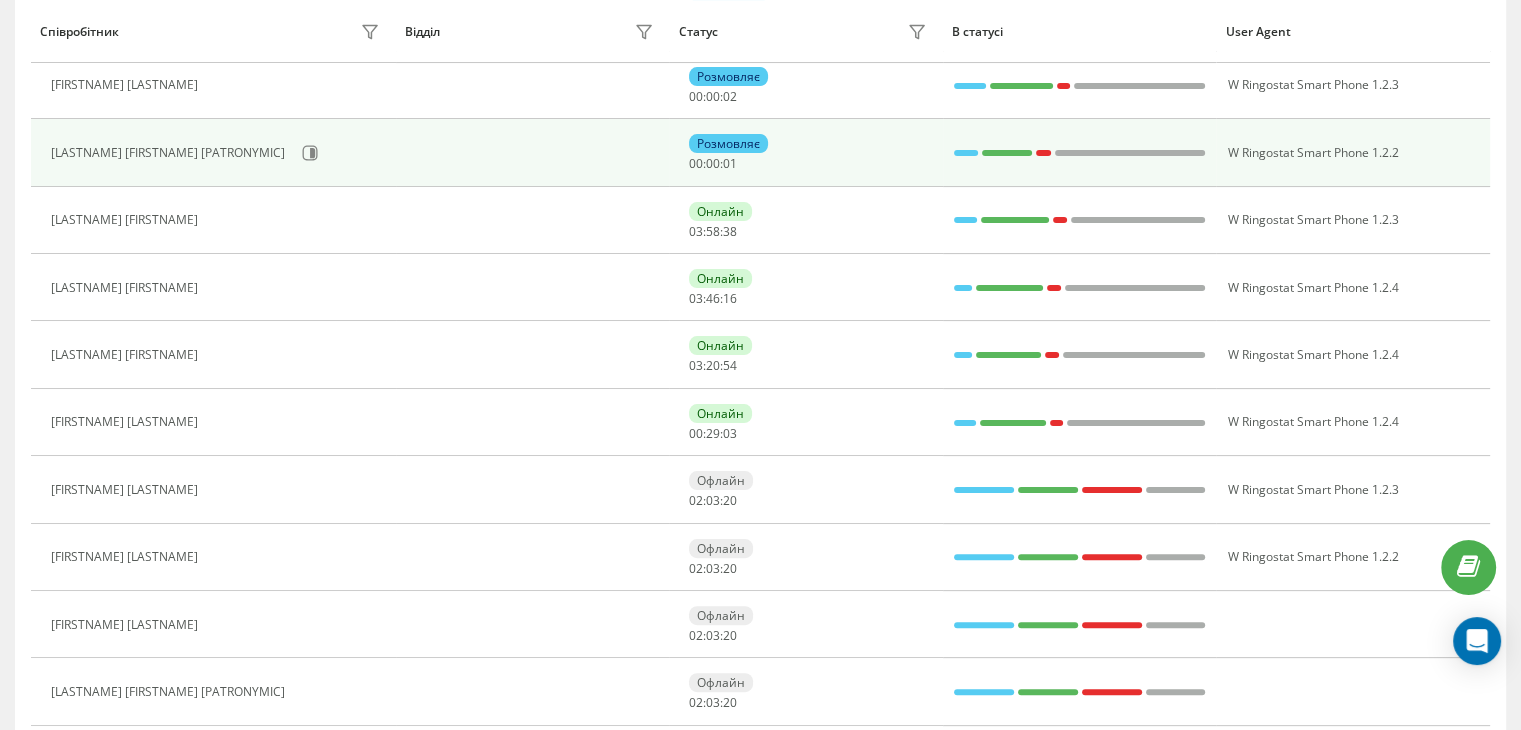 scroll, scrollTop: 334, scrollLeft: 0, axis: vertical 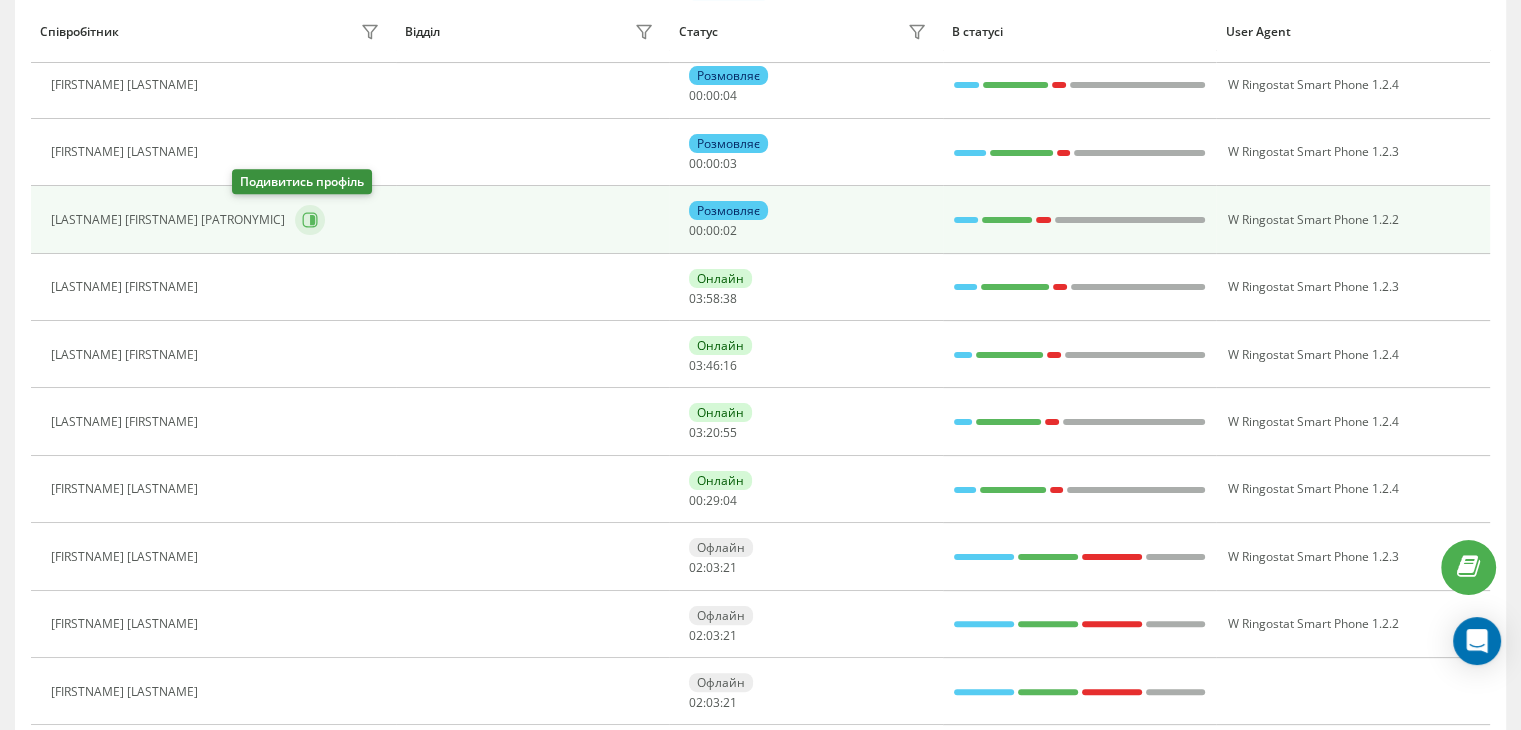 click 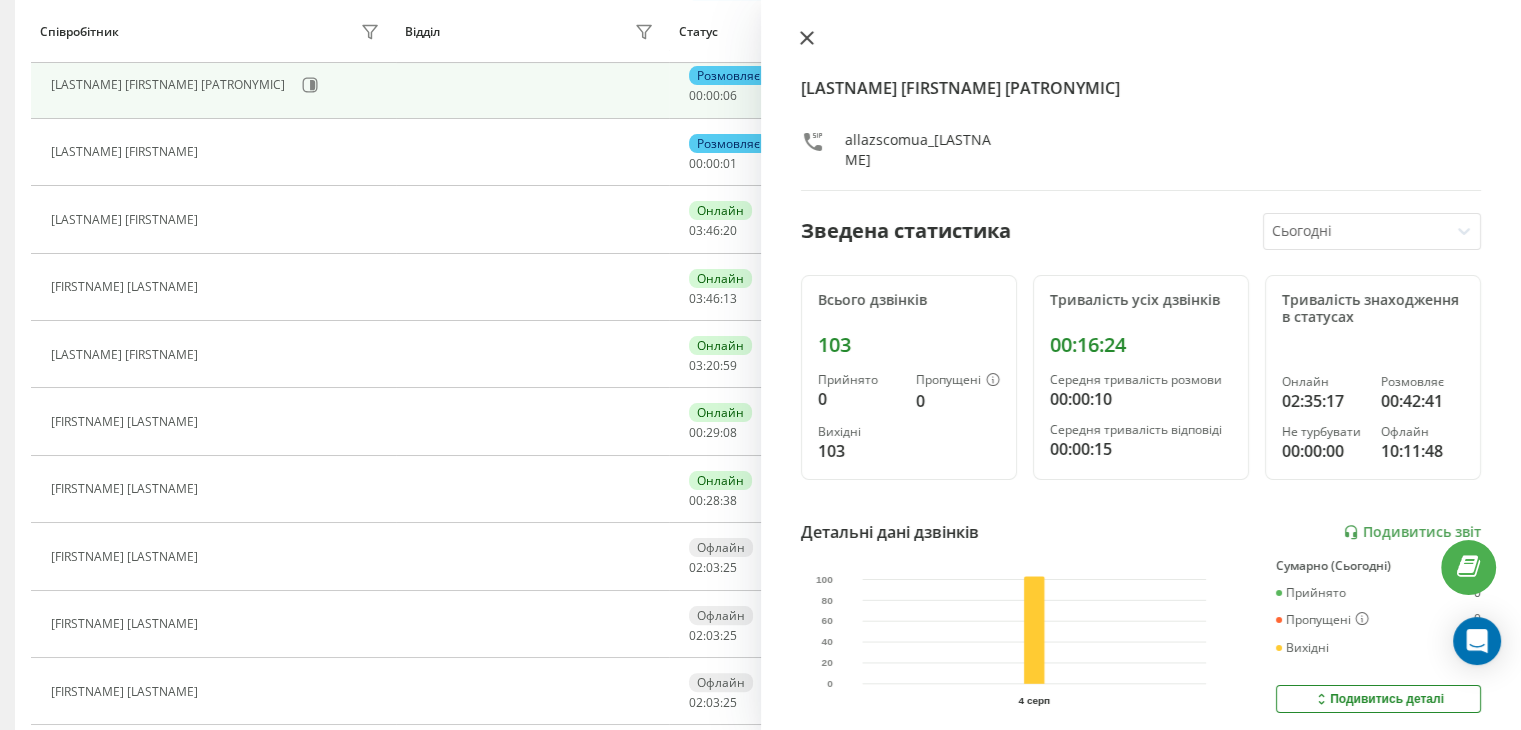 click 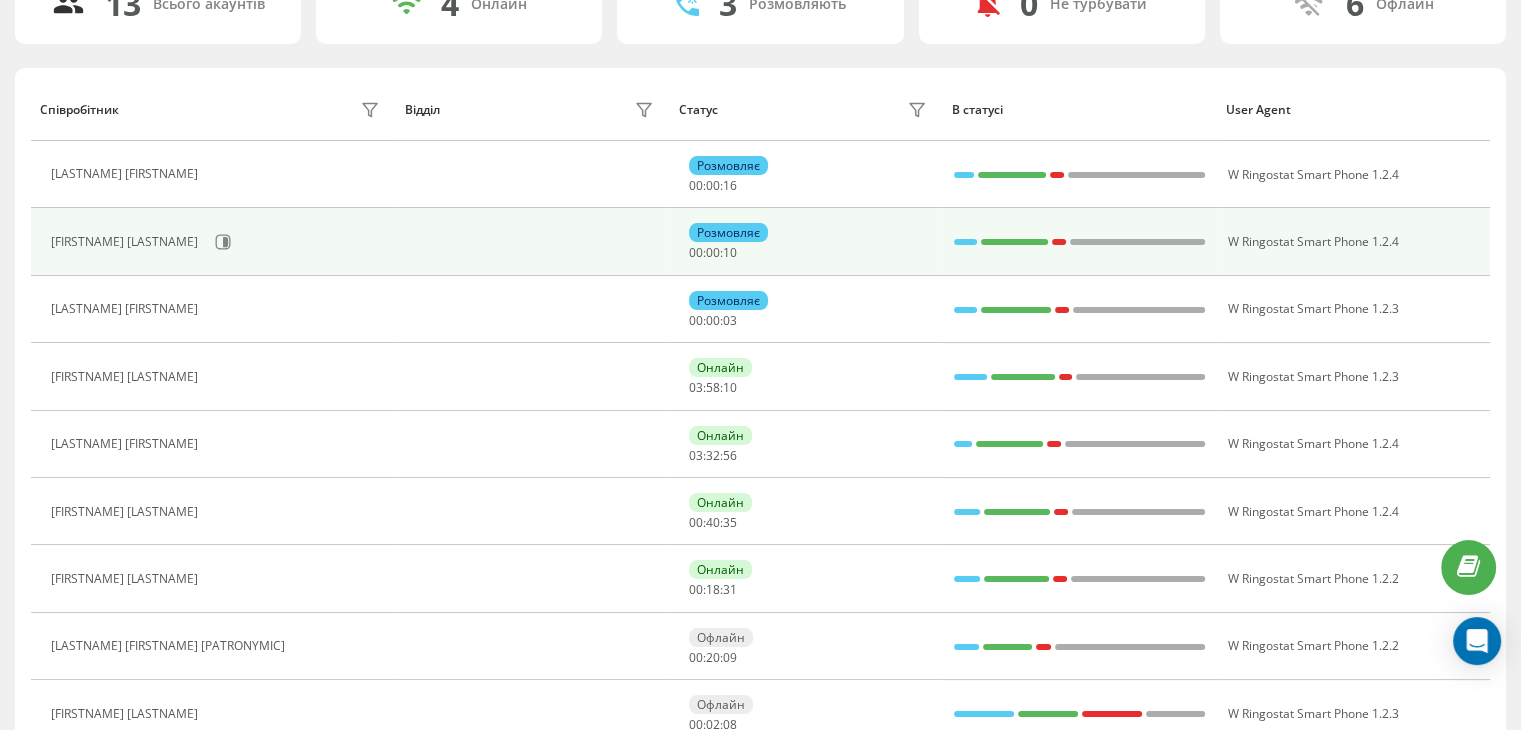 scroll, scrollTop: 134, scrollLeft: 0, axis: vertical 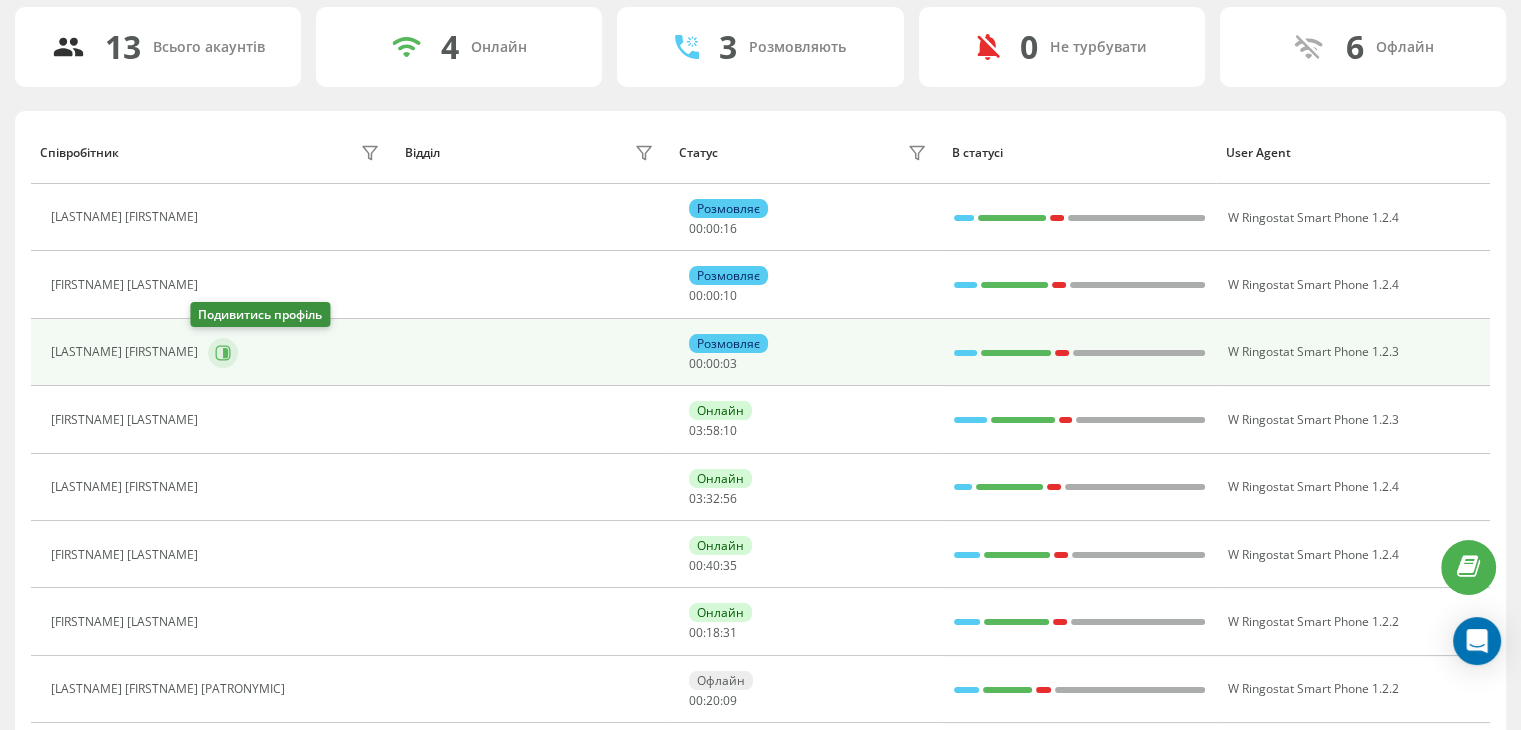 click 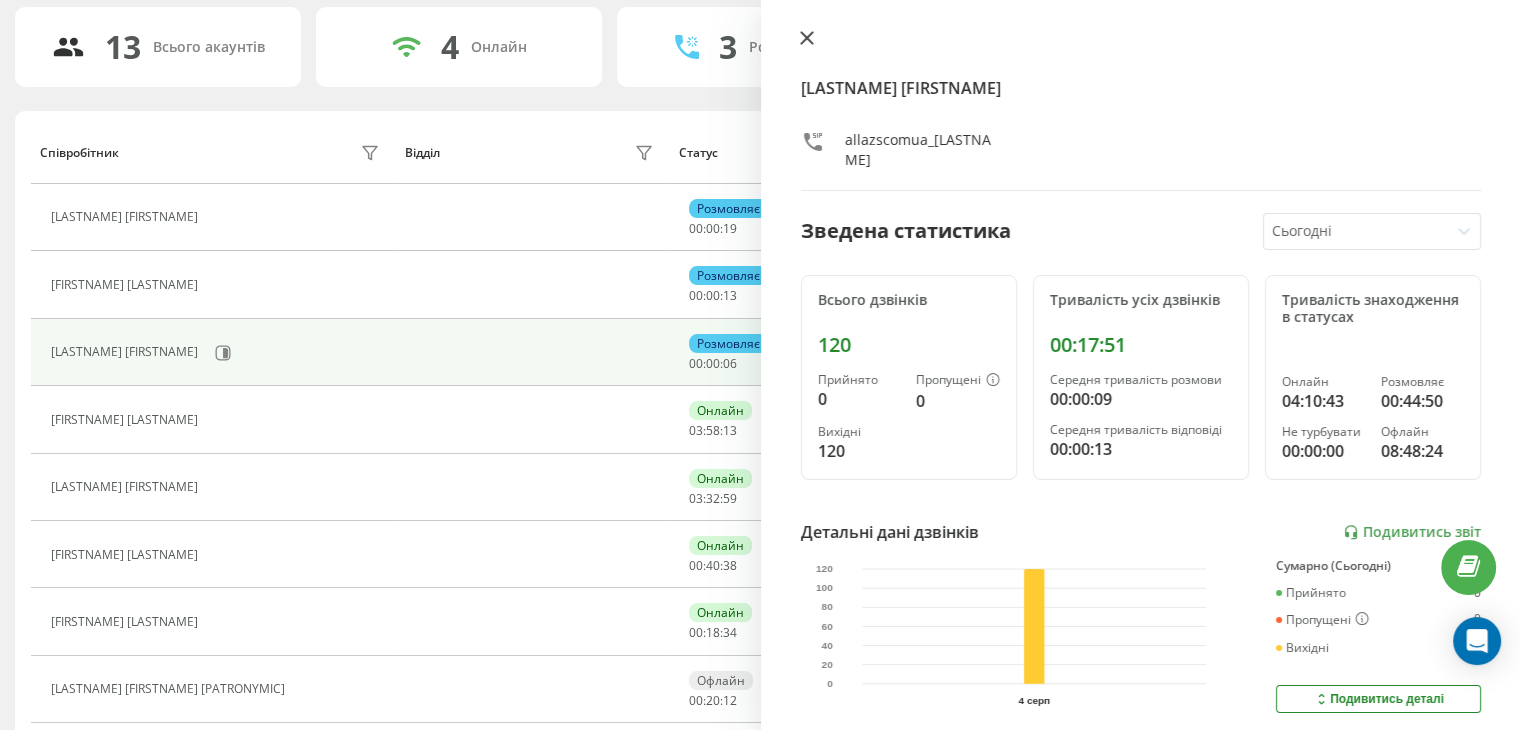 click 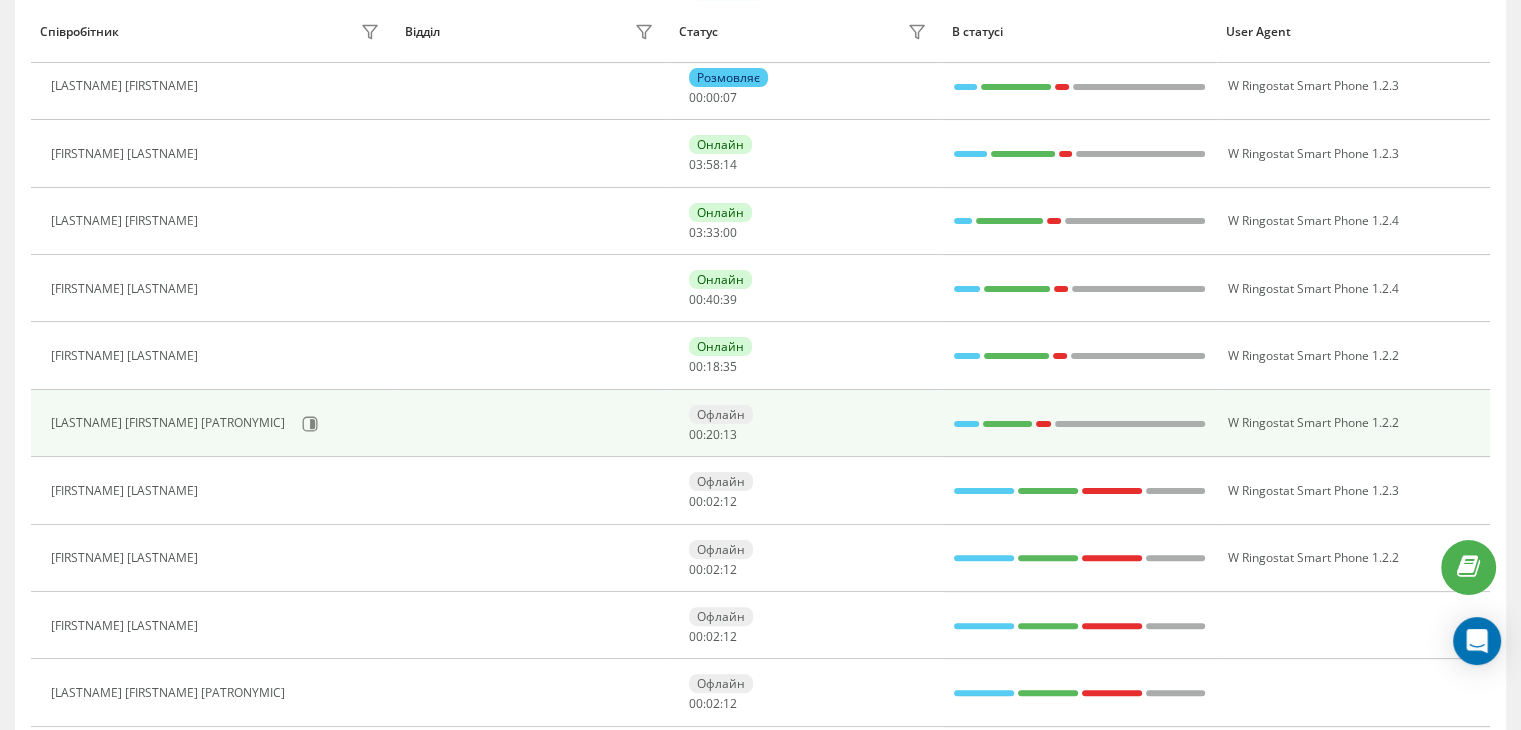 scroll, scrollTop: 434, scrollLeft: 0, axis: vertical 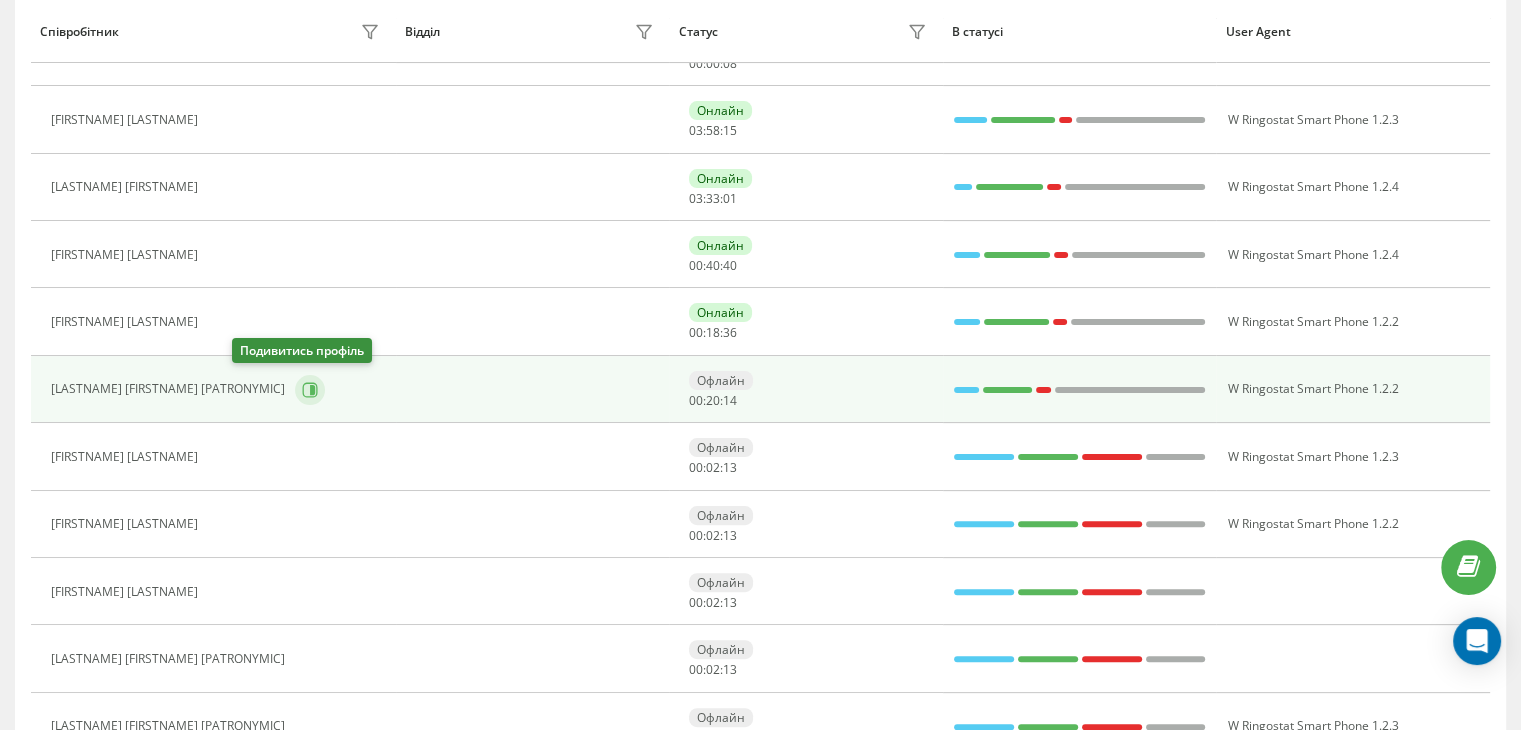 click 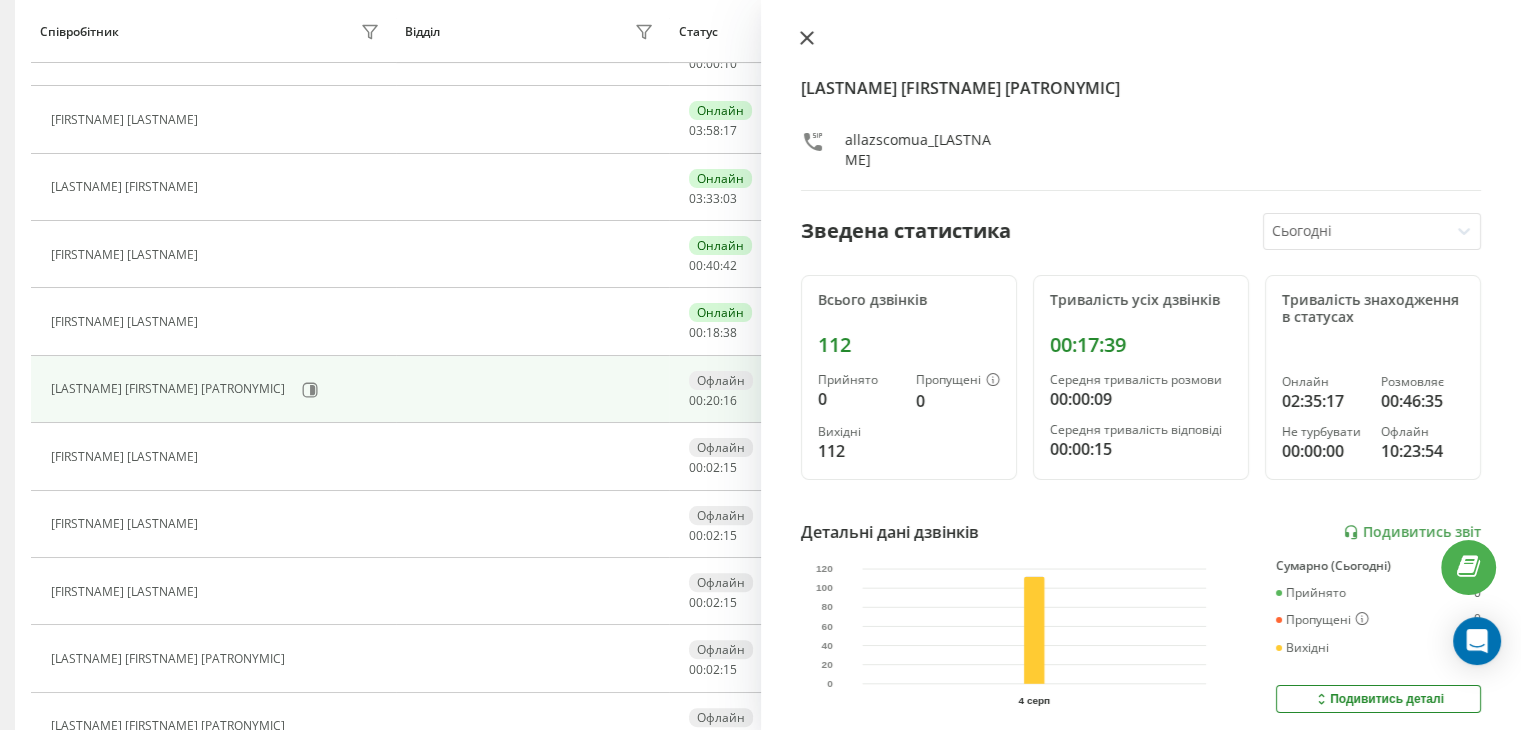 click 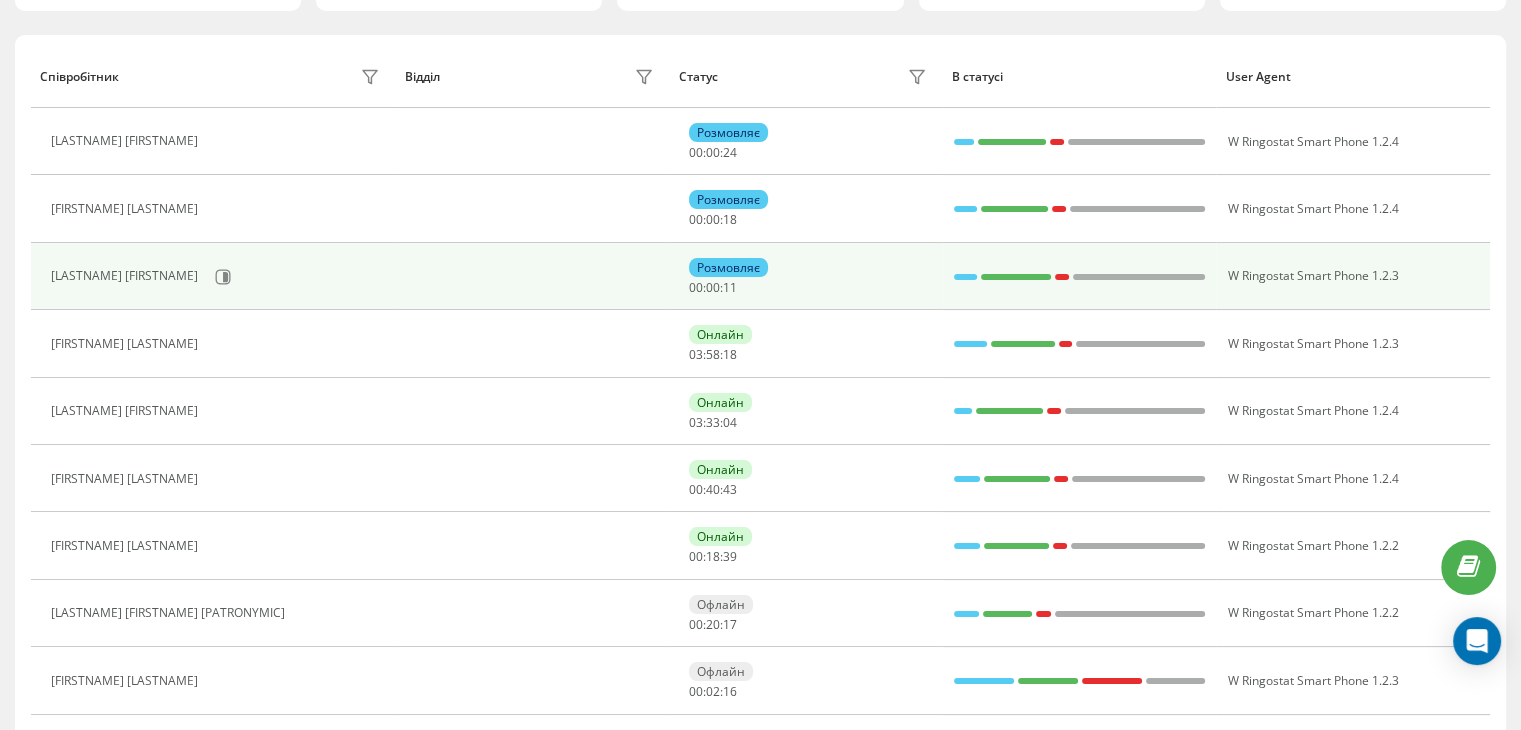 scroll, scrollTop: 134, scrollLeft: 0, axis: vertical 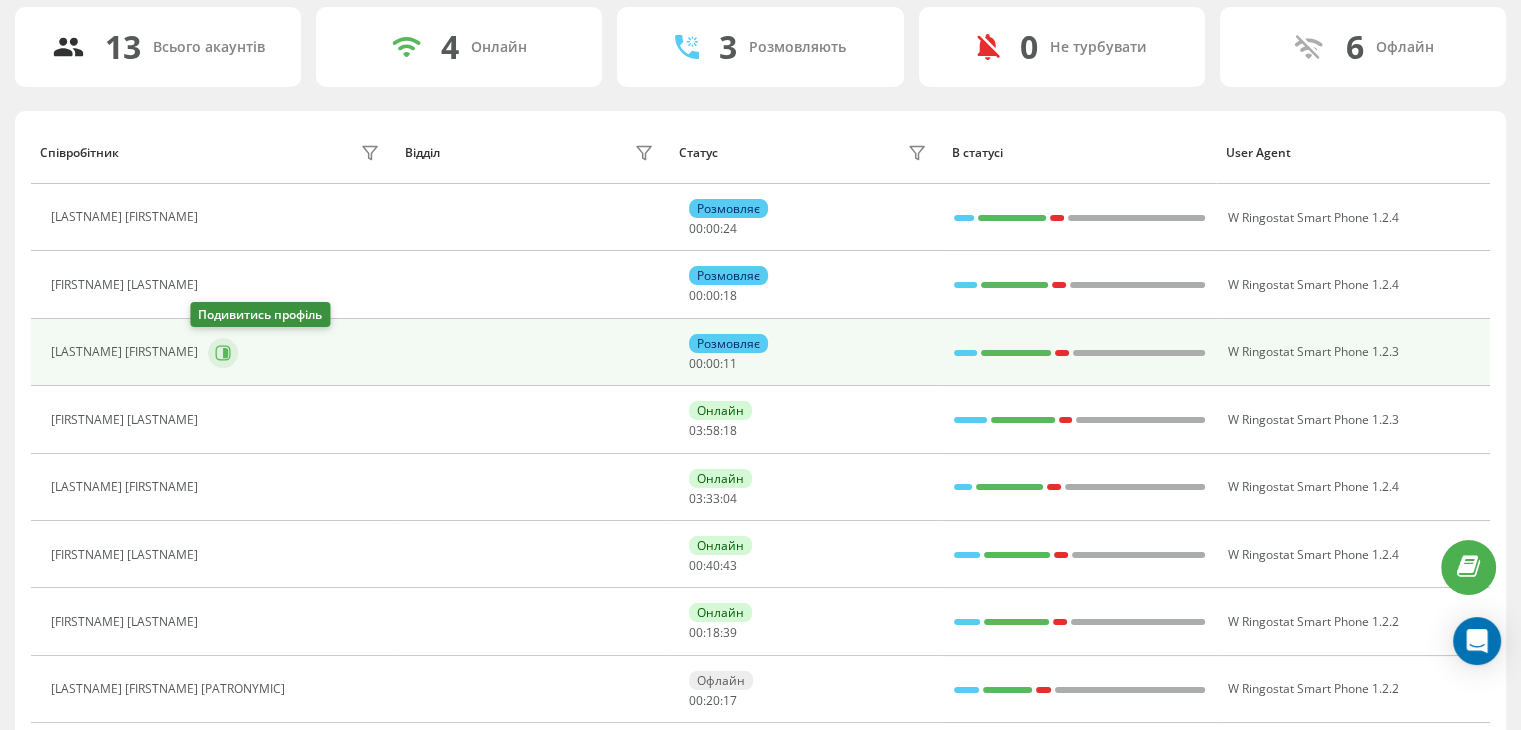 click 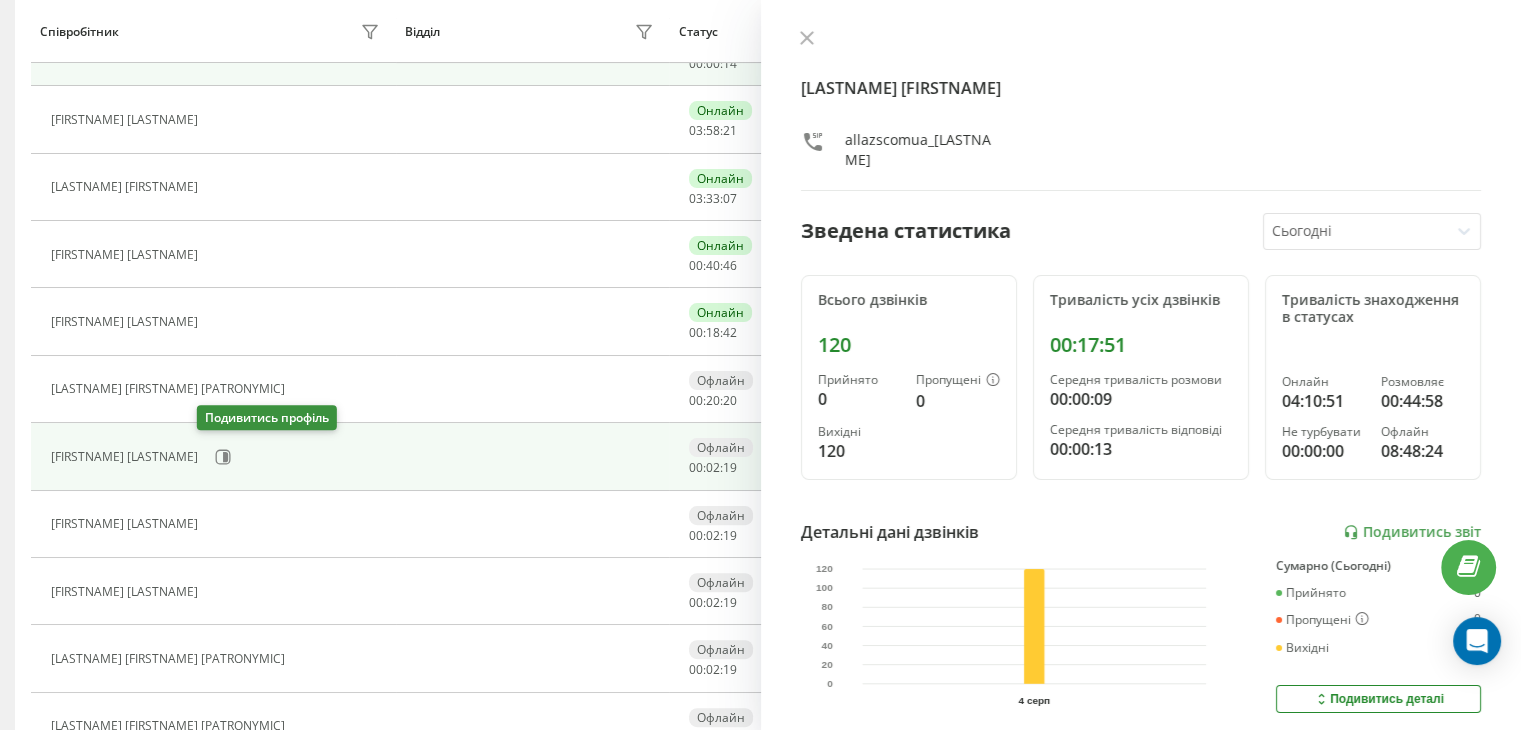 scroll, scrollTop: 536, scrollLeft: 0, axis: vertical 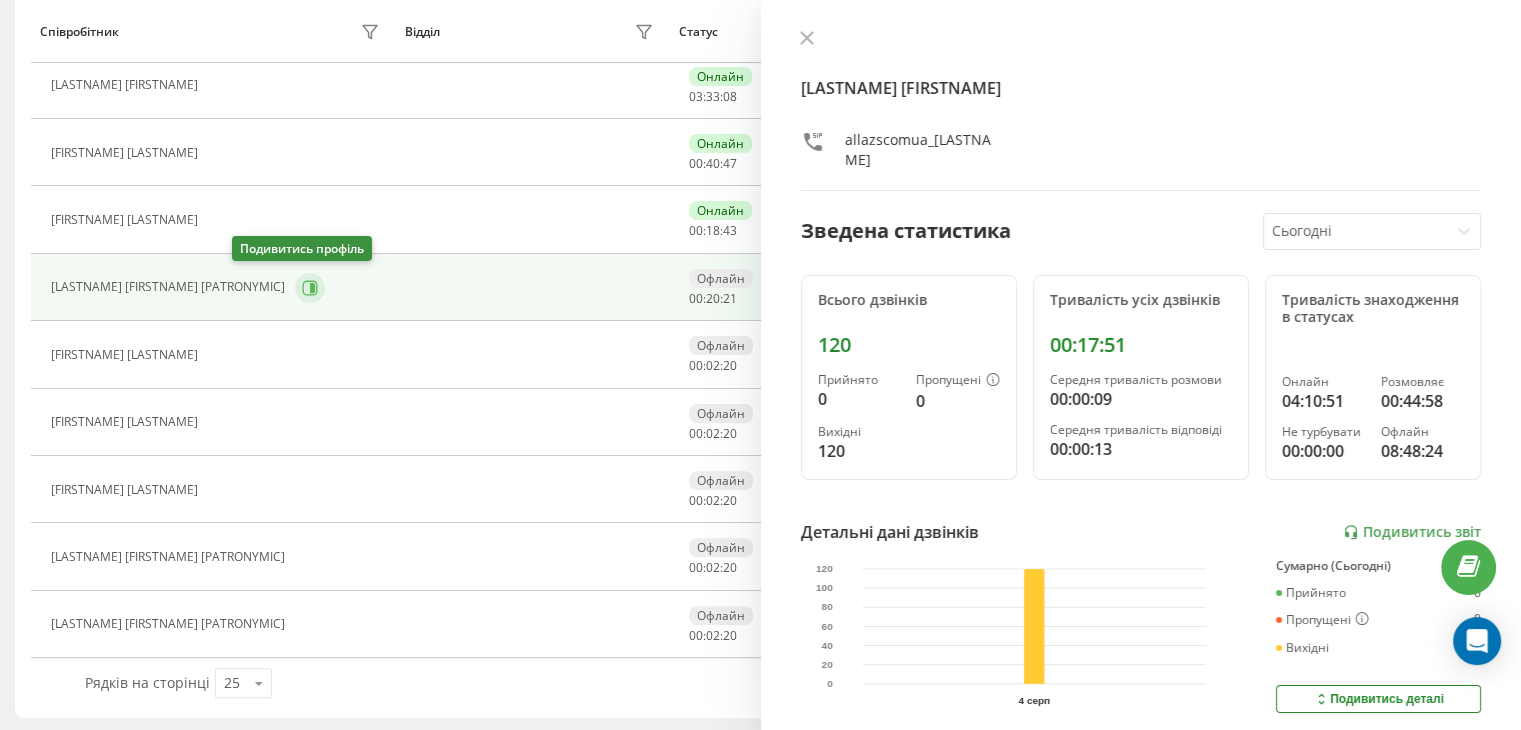 click 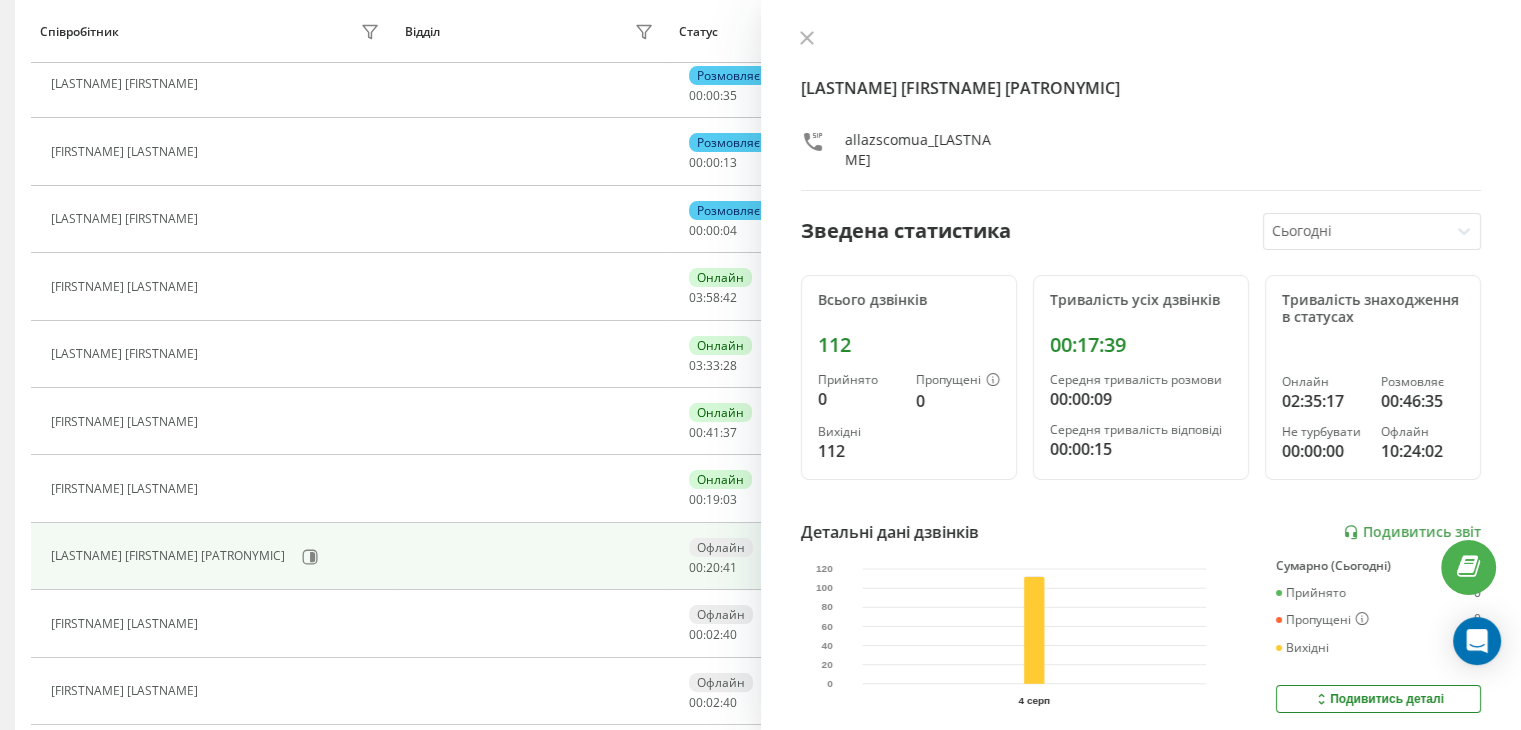 scroll, scrollTop: 200, scrollLeft: 0, axis: vertical 